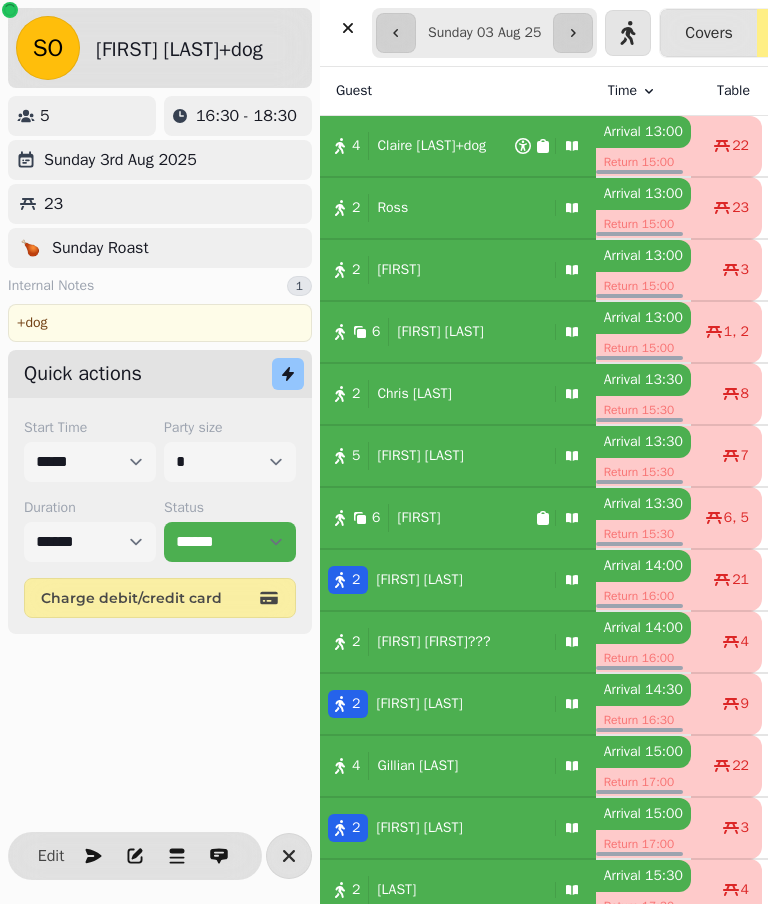 select on "*" 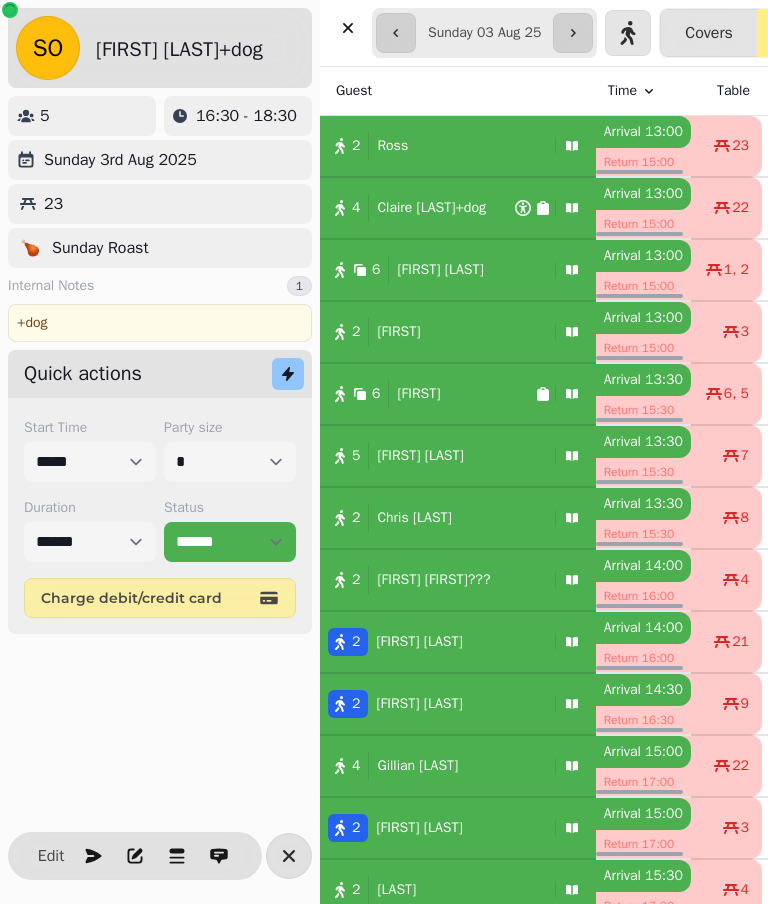 scroll, scrollTop: 0, scrollLeft: 0, axis: both 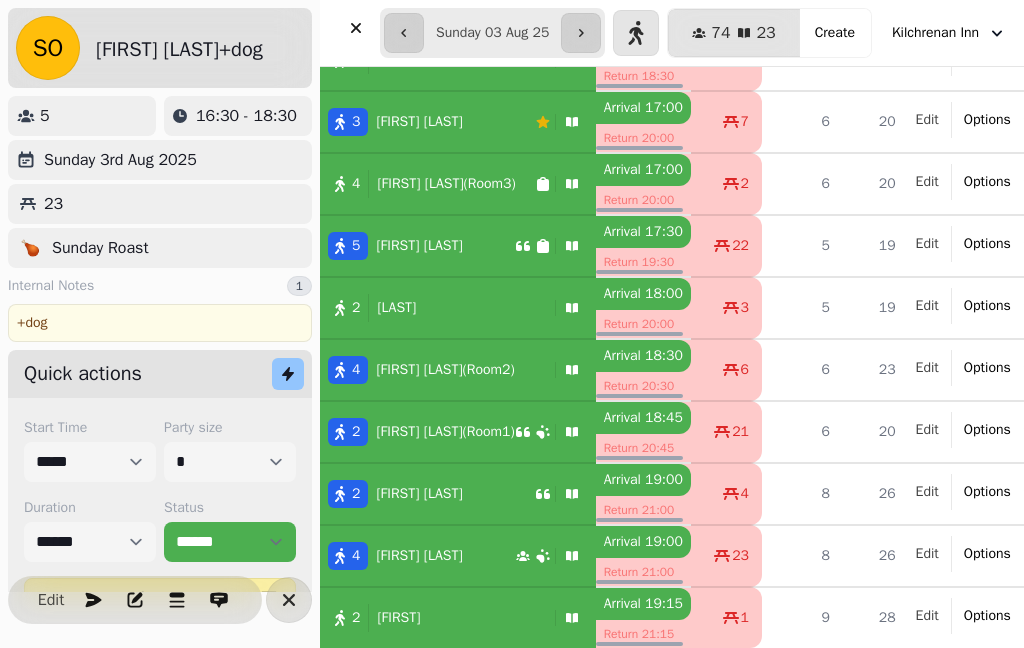 click at bounding box center [356, 28] 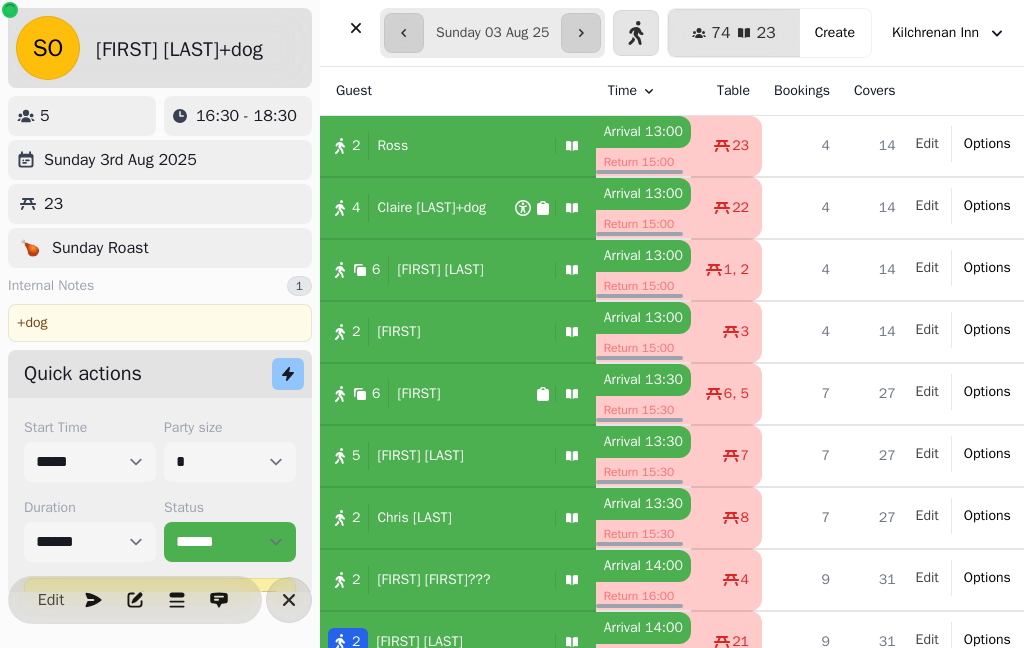 scroll, scrollTop: 0, scrollLeft: 0, axis: both 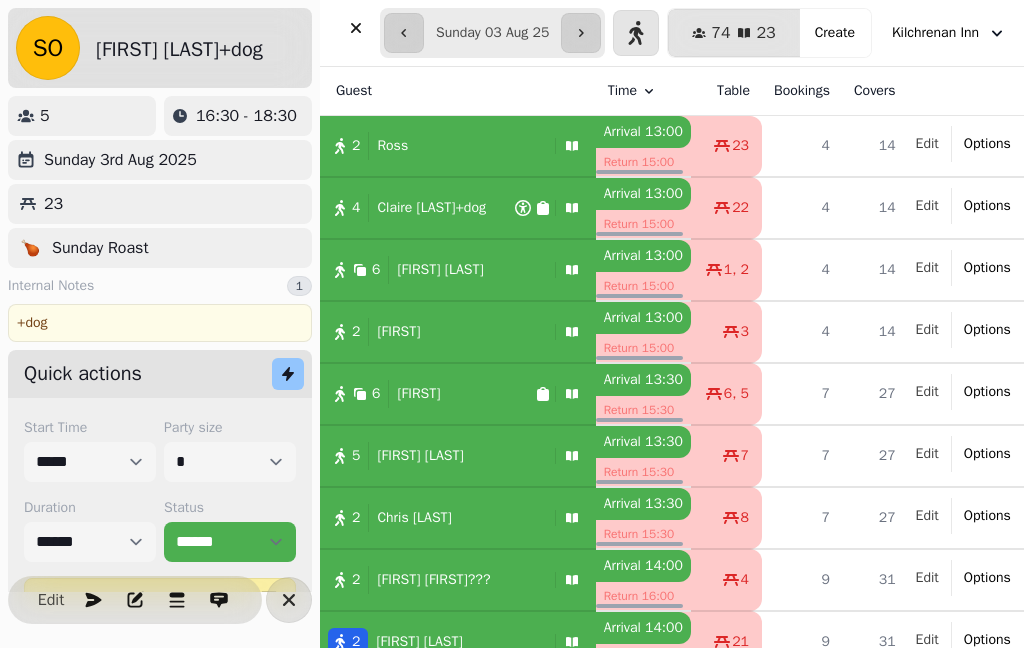 click on "2 [LAST]" at bounding box center (458, 146) 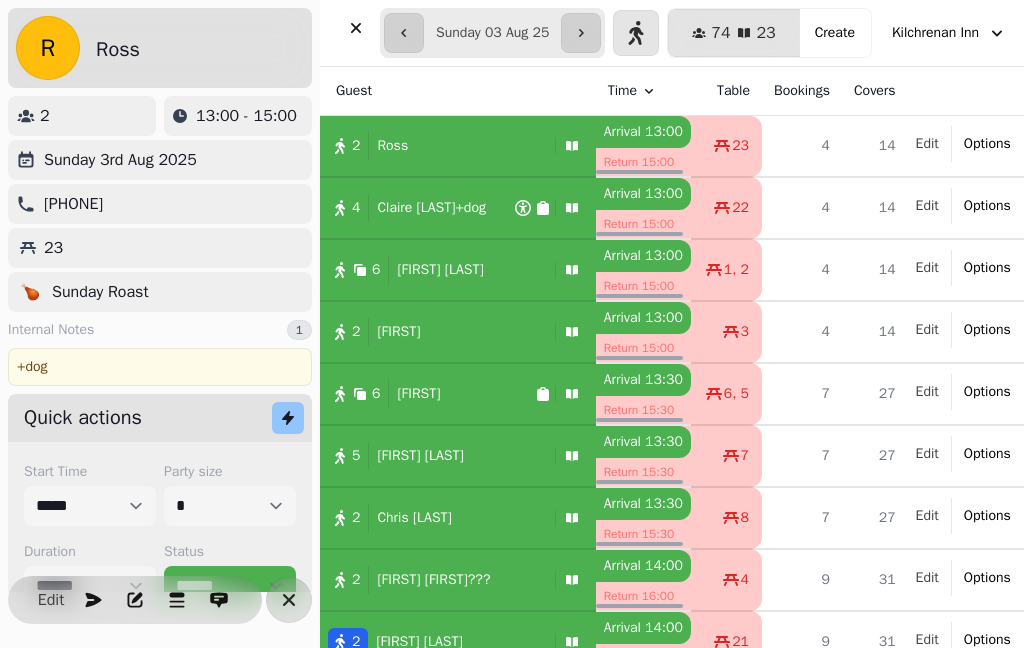 select on "*" 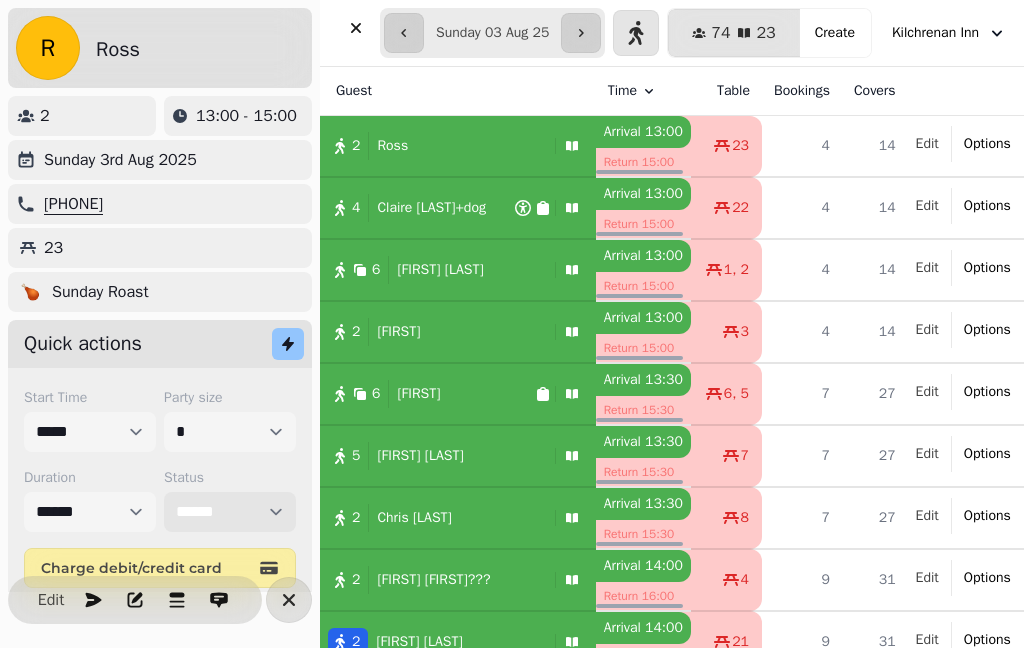 click on "**********" at bounding box center (230, 512) 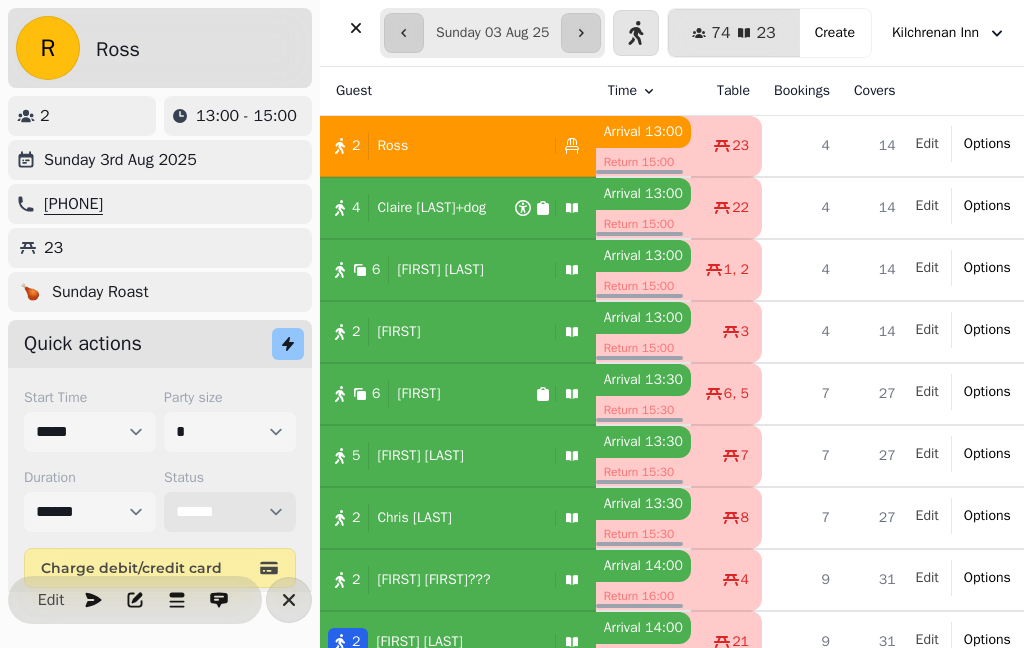 select on "******" 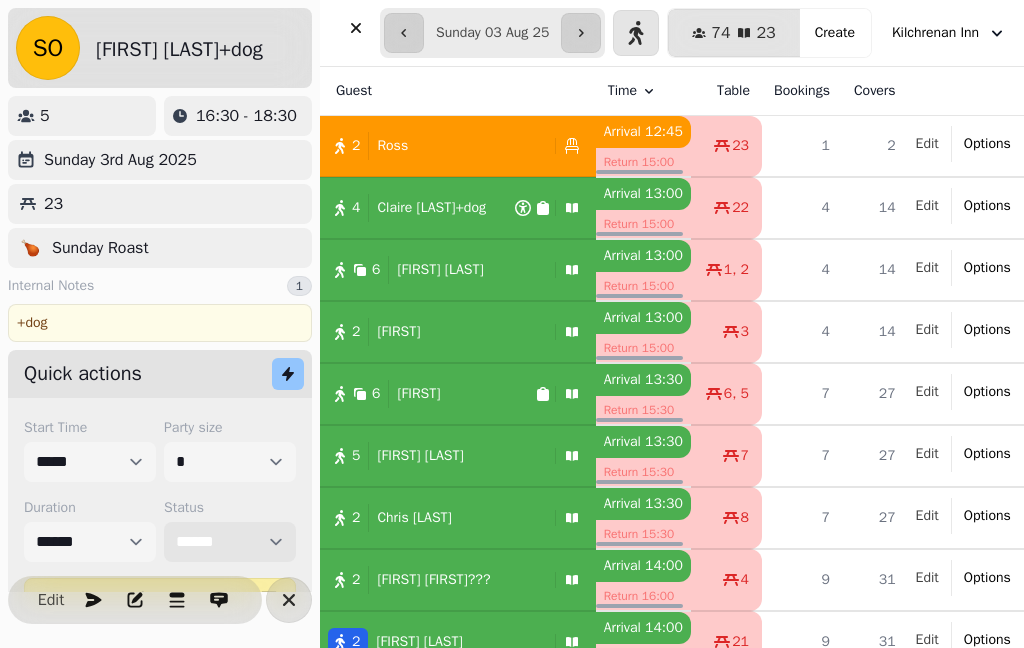 scroll, scrollTop: 0, scrollLeft: 0, axis: both 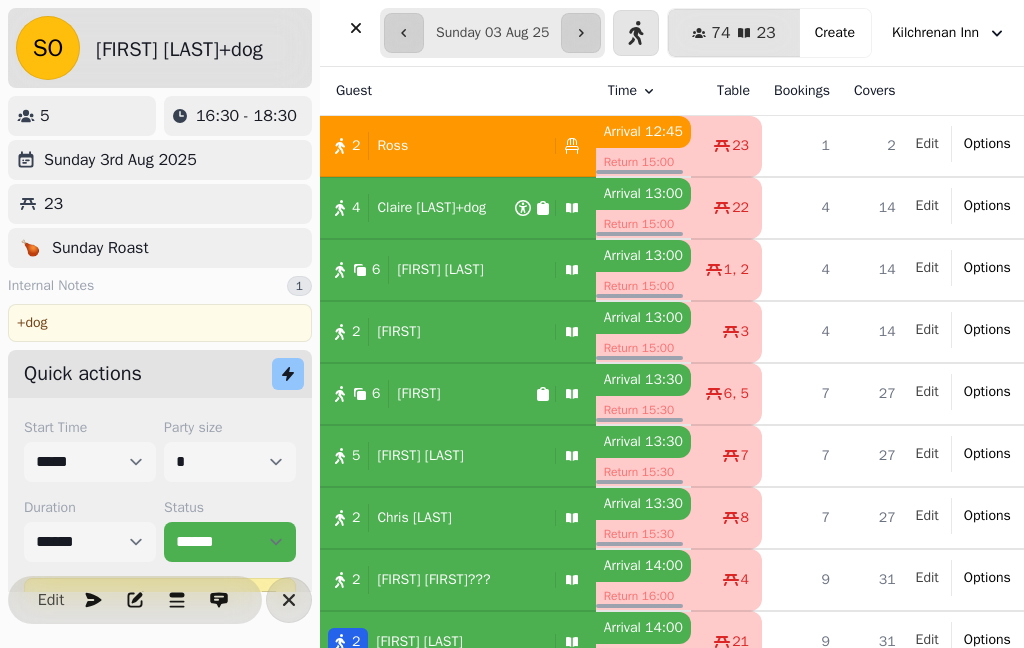click on "2 [LAST]" at bounding box center (433, 146) 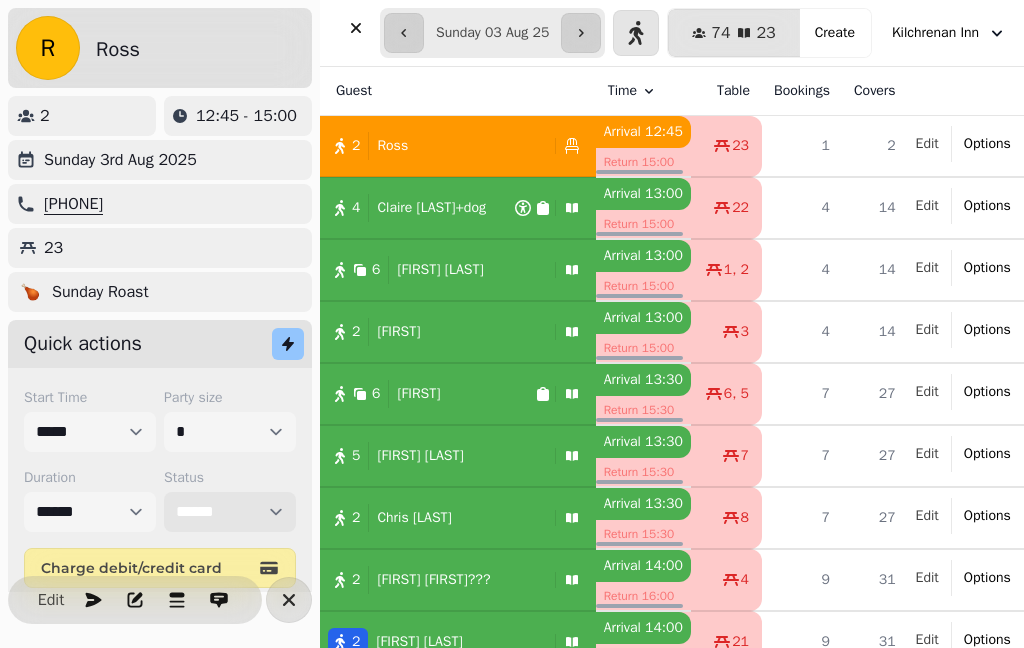 click on "**********" at bounding box center [230, 512] 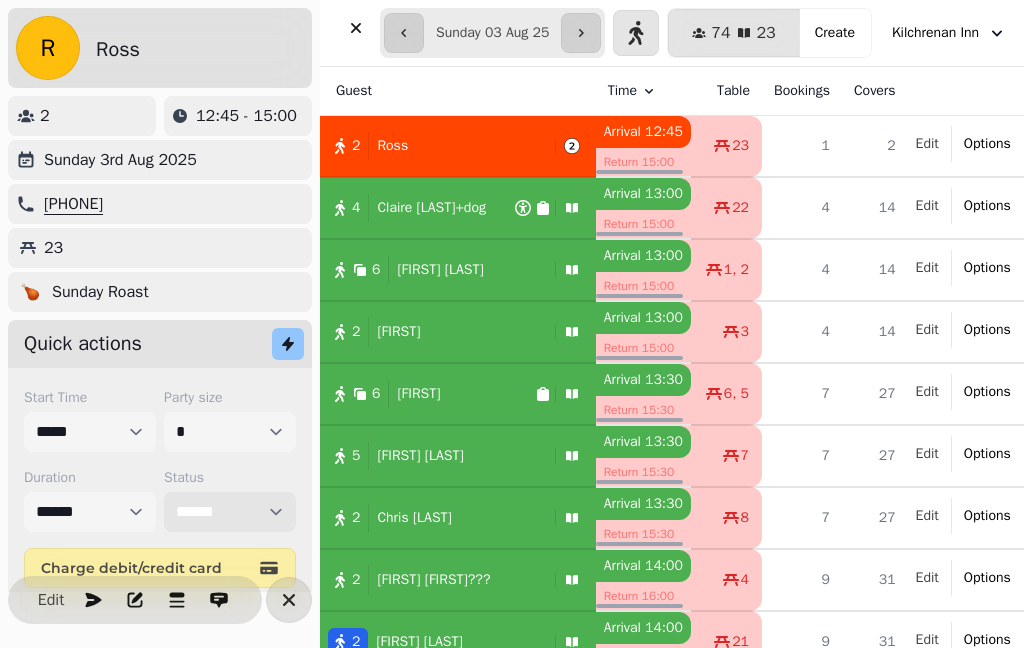select on "******" 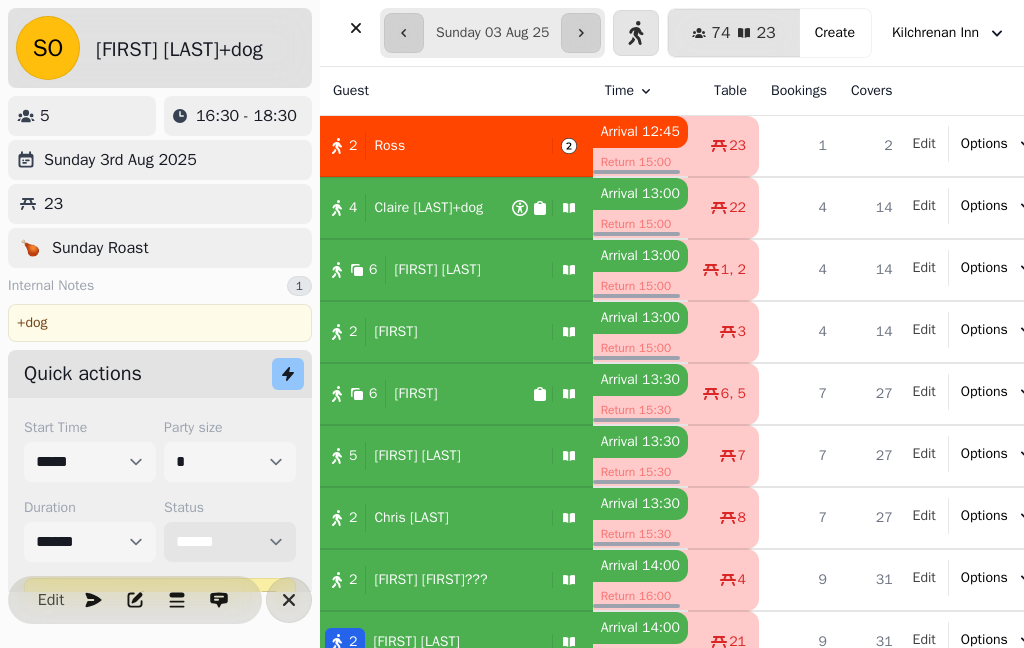scroll, scrollTop: 0, scrollLeft: 3, axis: horizontal 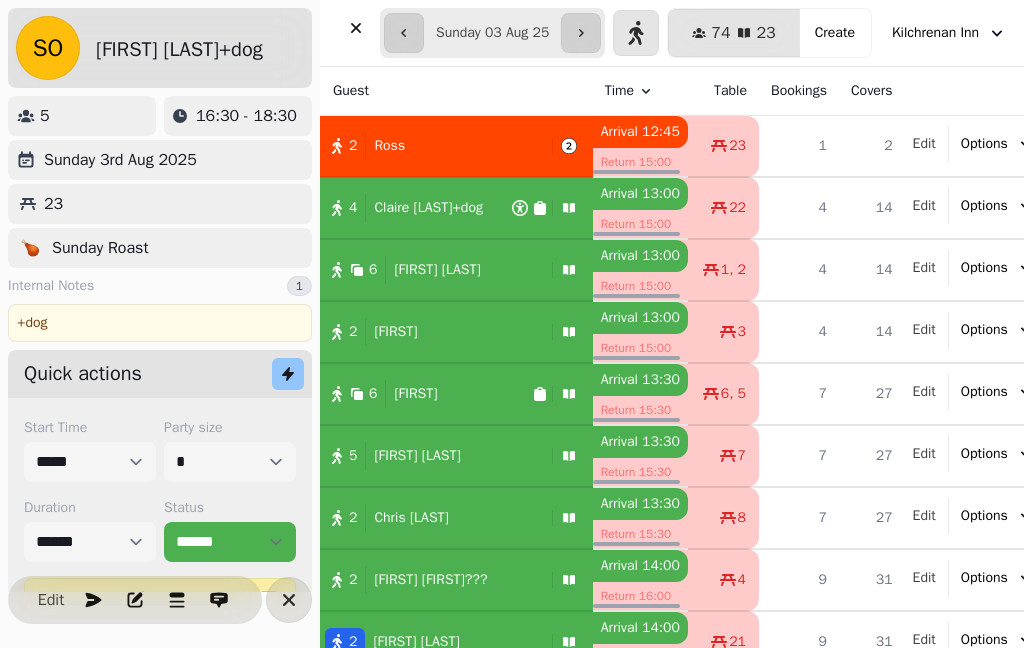 click on "[FIRST]   [LAST]+dog" at bounding box center [428, 208] 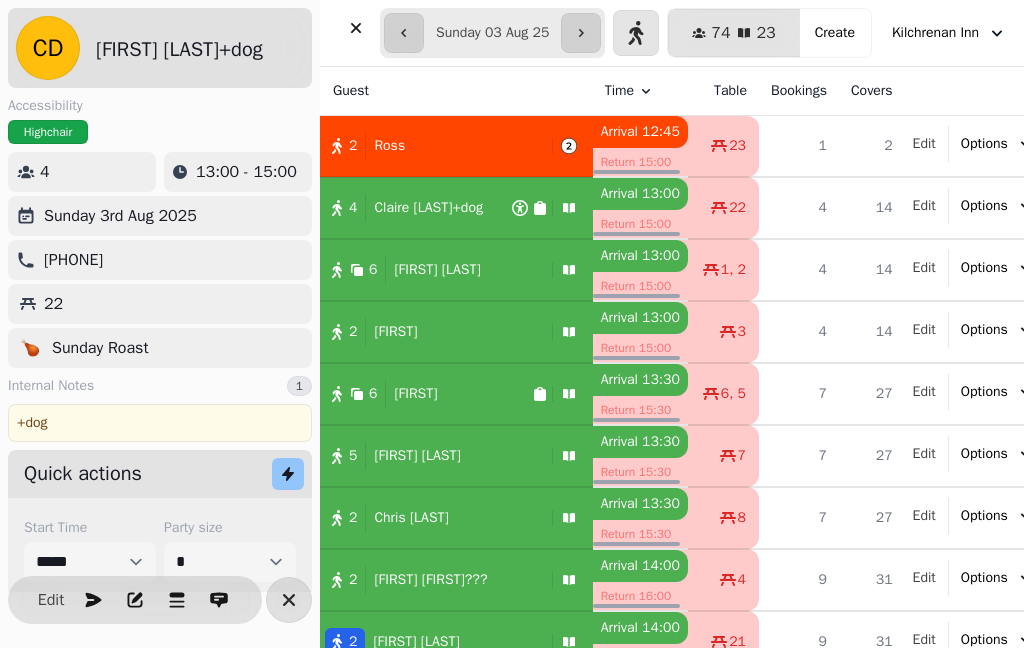 select on "*" 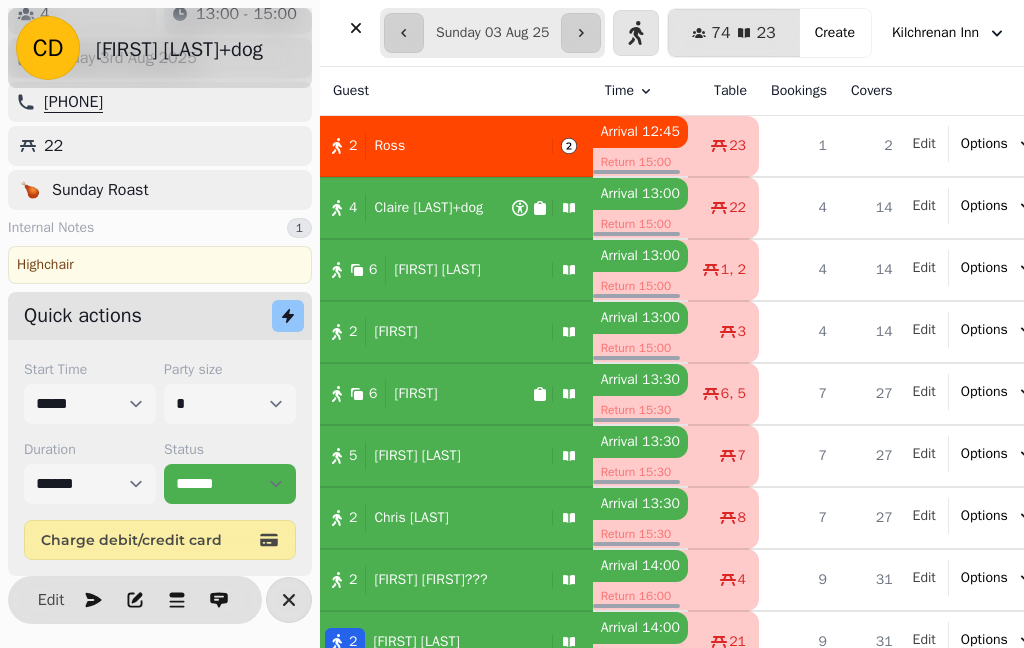 scroll, scrollTop: 158, scrollLeft: 0, axis: vertical 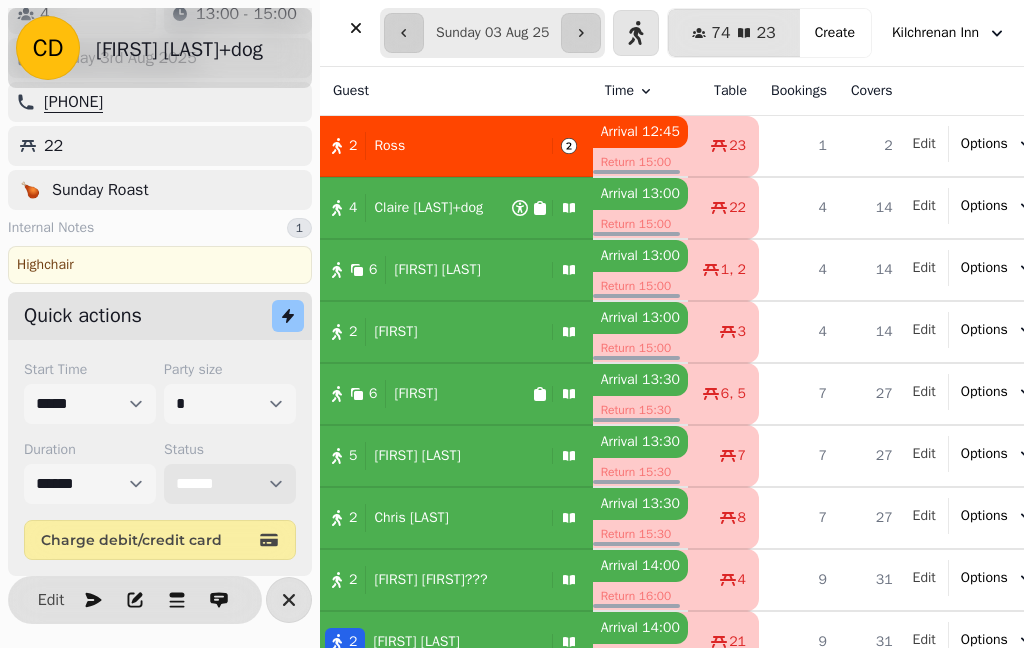 click on "**********" at bounding box center [230, 484] 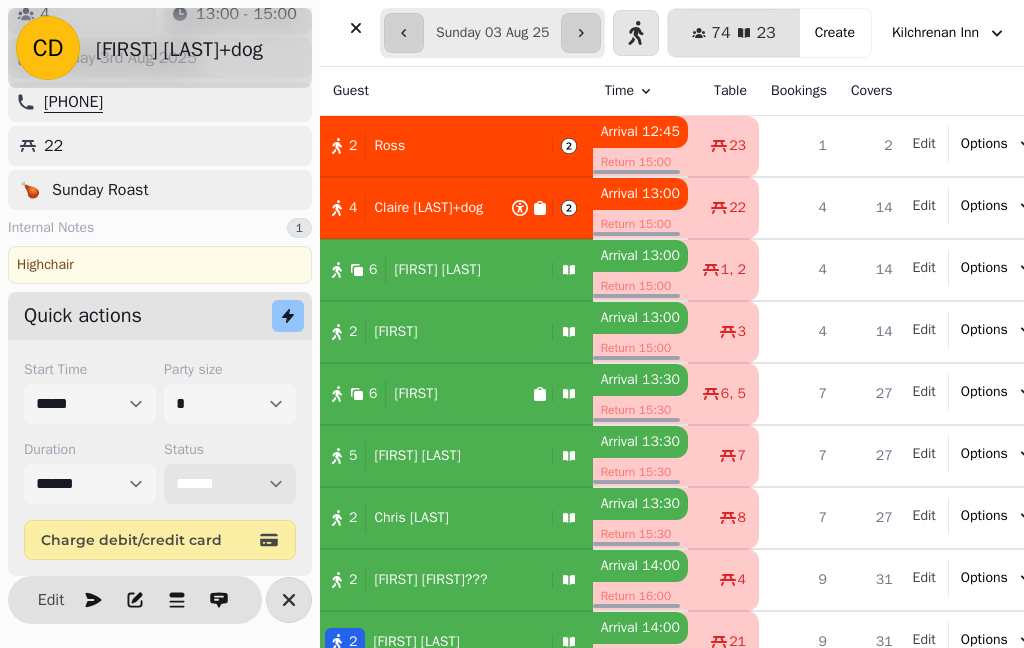 select on "******" 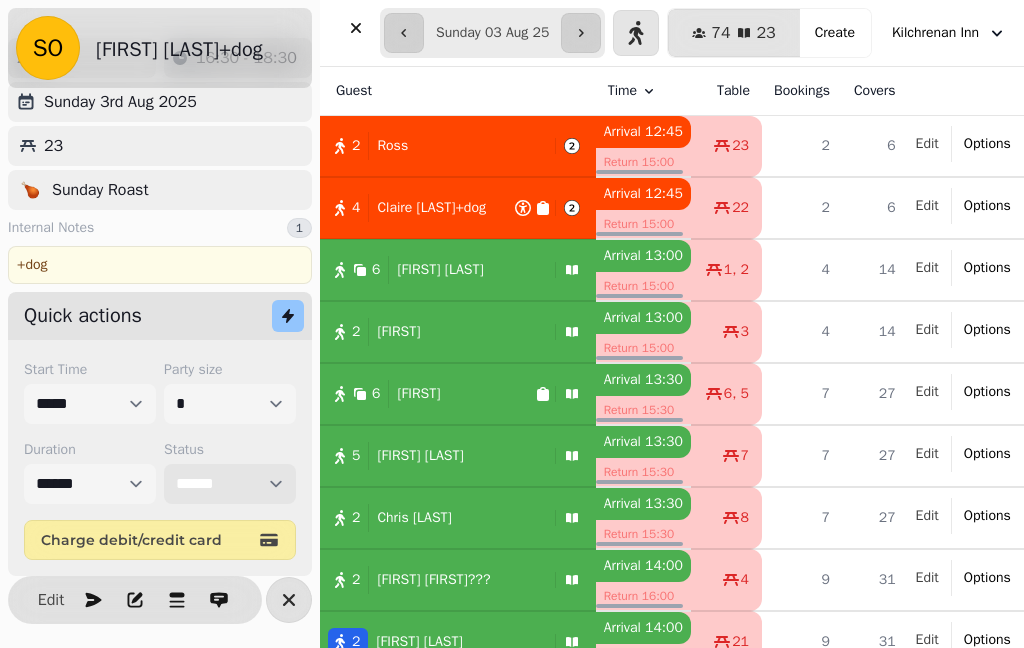 scroll, scrollTop: 0, scrollLeft: 0, axis: both 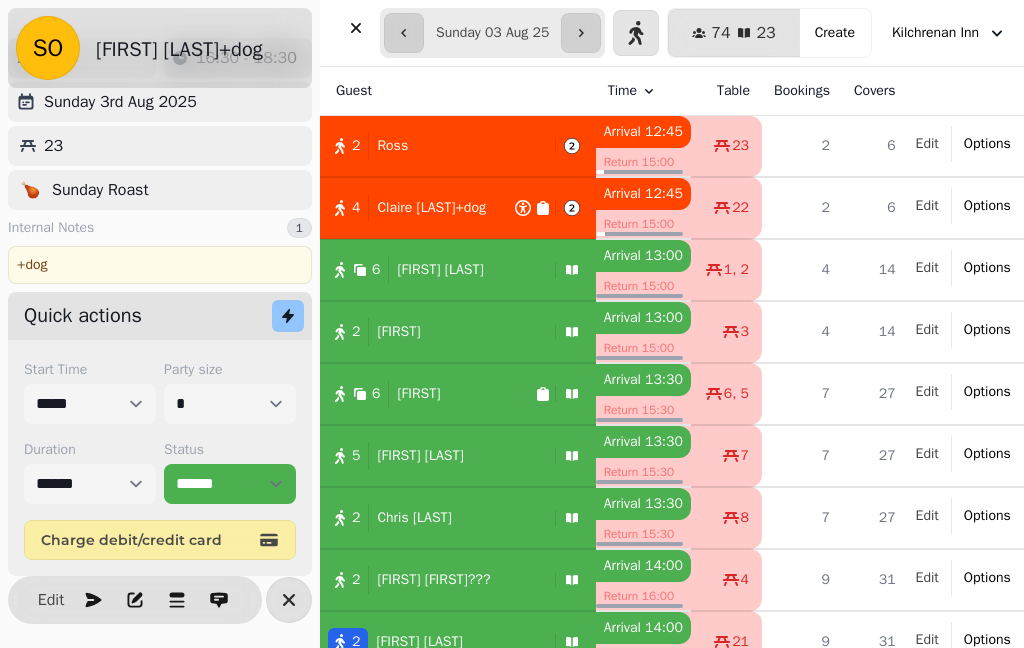 click on "2 [FIRST]" at bounding box center (433, 332) 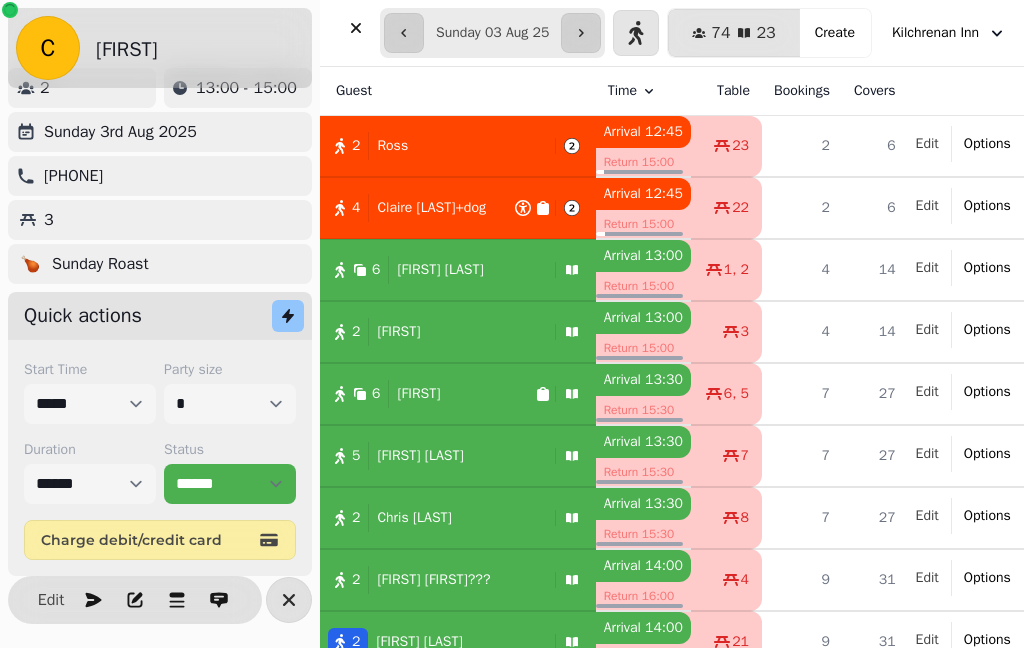 scroll, scrollTop: 28, scrollLeft: 0, axis: vertical 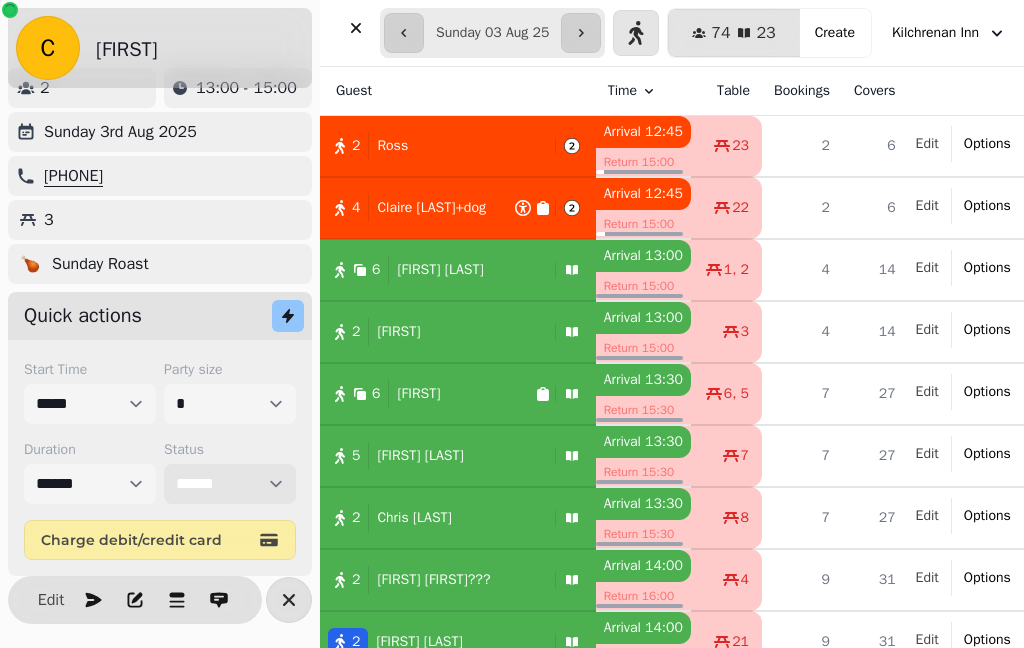 click on "**********" at bounding box center [230, 484] 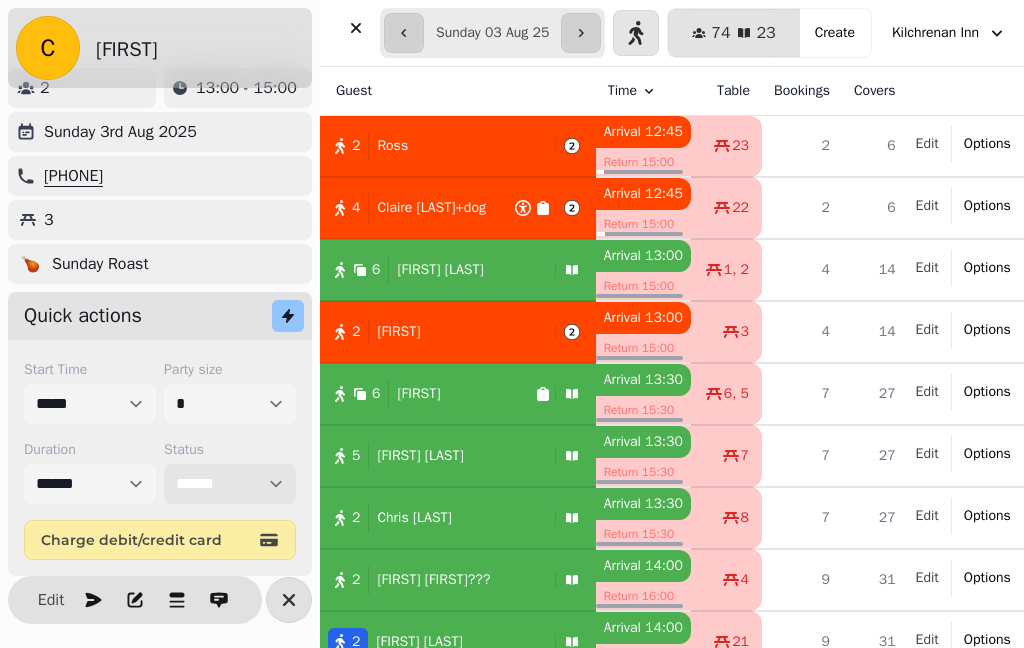 select on "******" 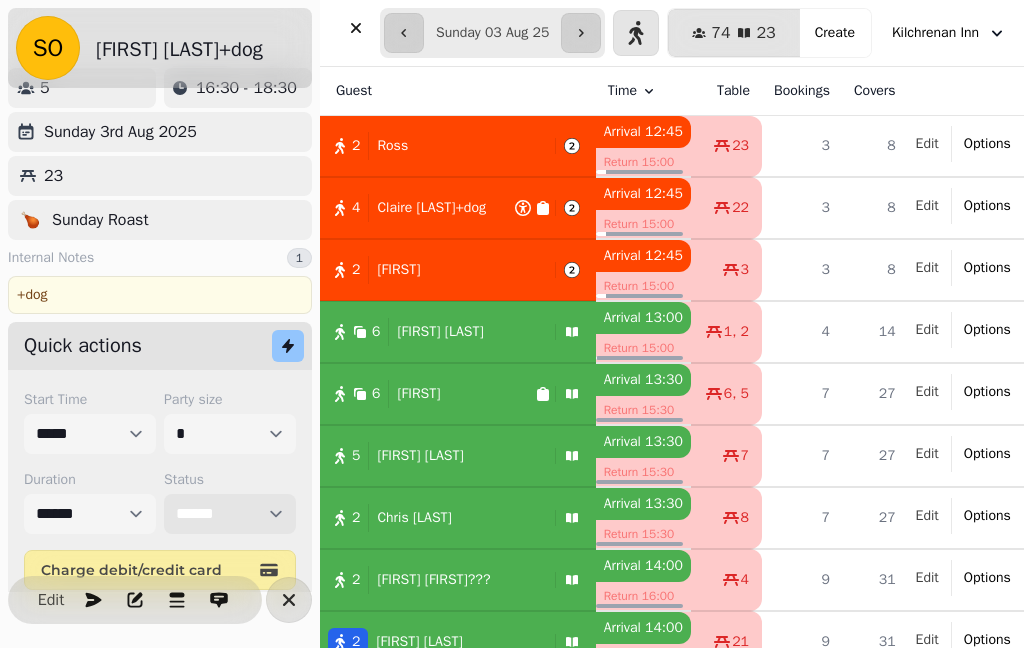 scroll, scrollTop: 0, scrollLeft: 0, axis: both 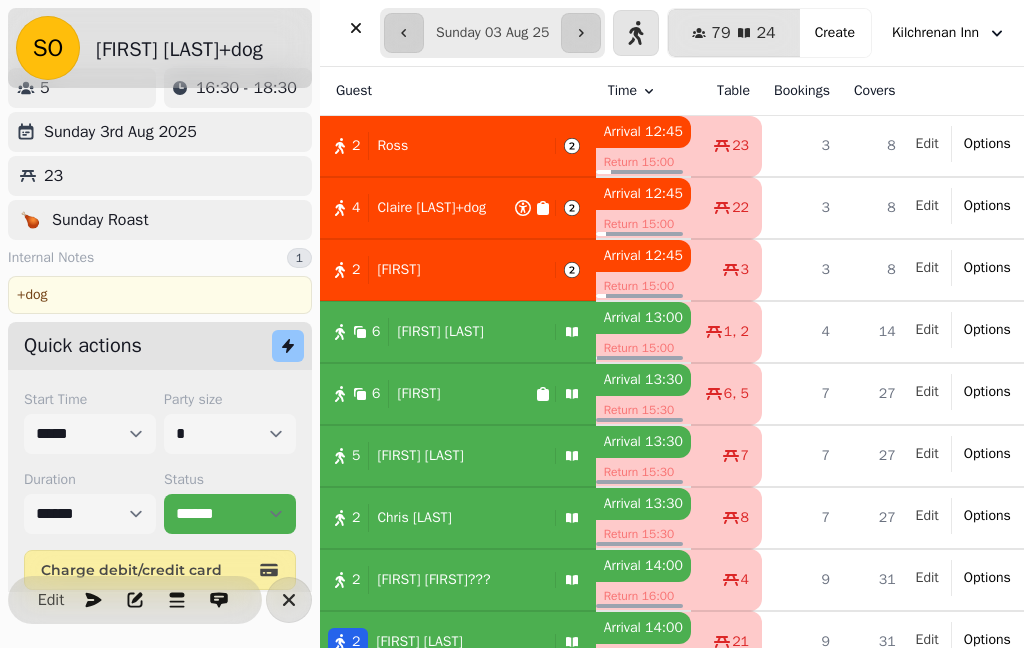 click at bounding box center (289, 600) 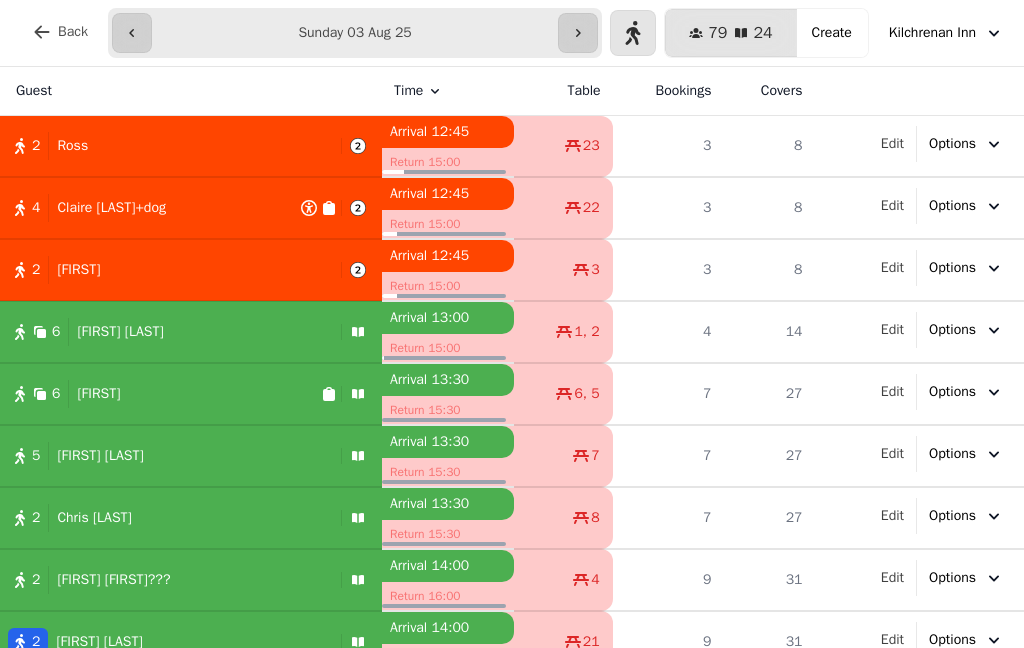 scroll, scrollTop: 0, scrollLeft: 0, axis: both 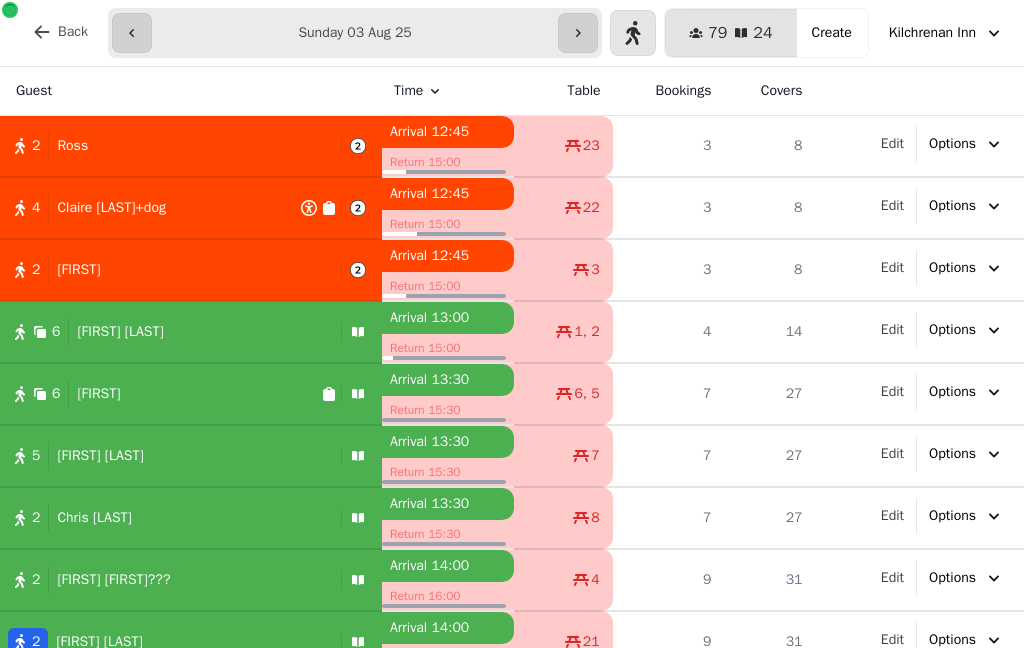 click on "[FIRST]   [LAST]" at bounding box center [120, 332] 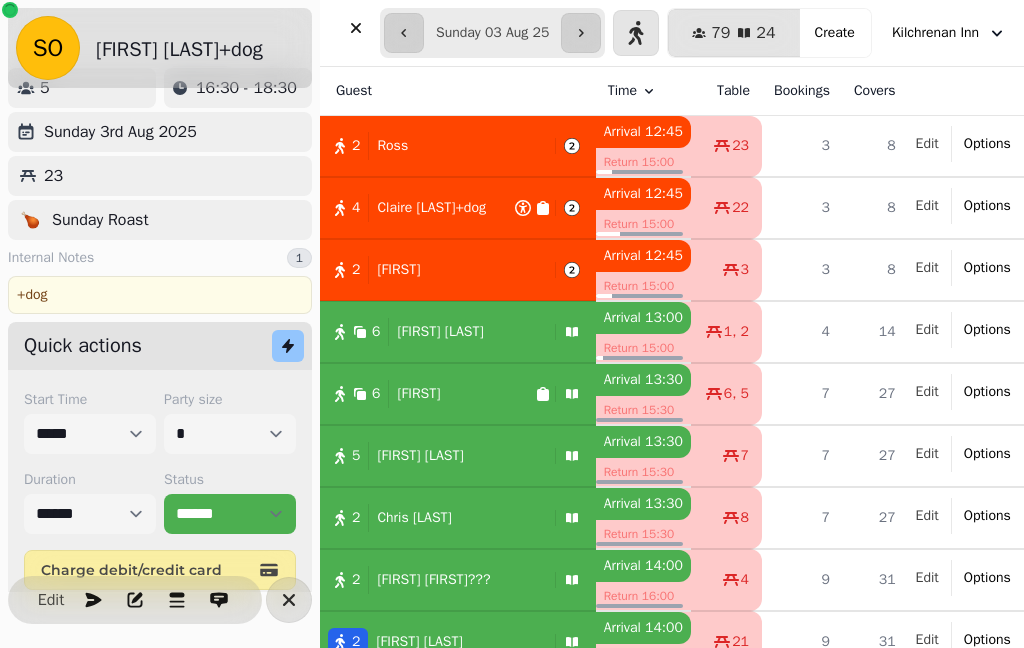 select on "*" 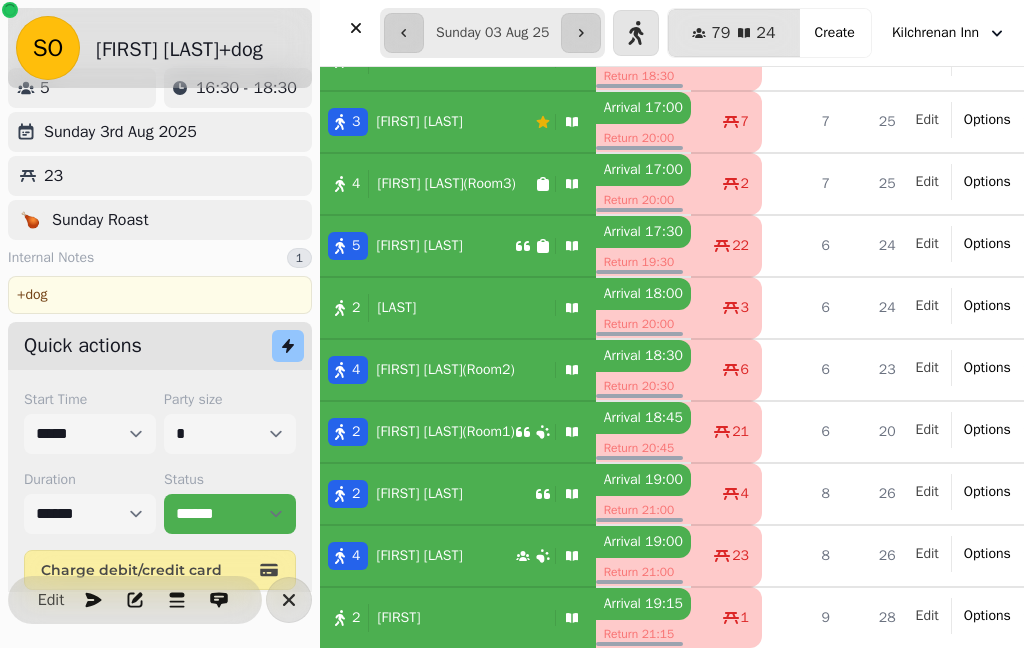 scroll, scrollTop: 1818, scrollLeft: 0, axis: vertical 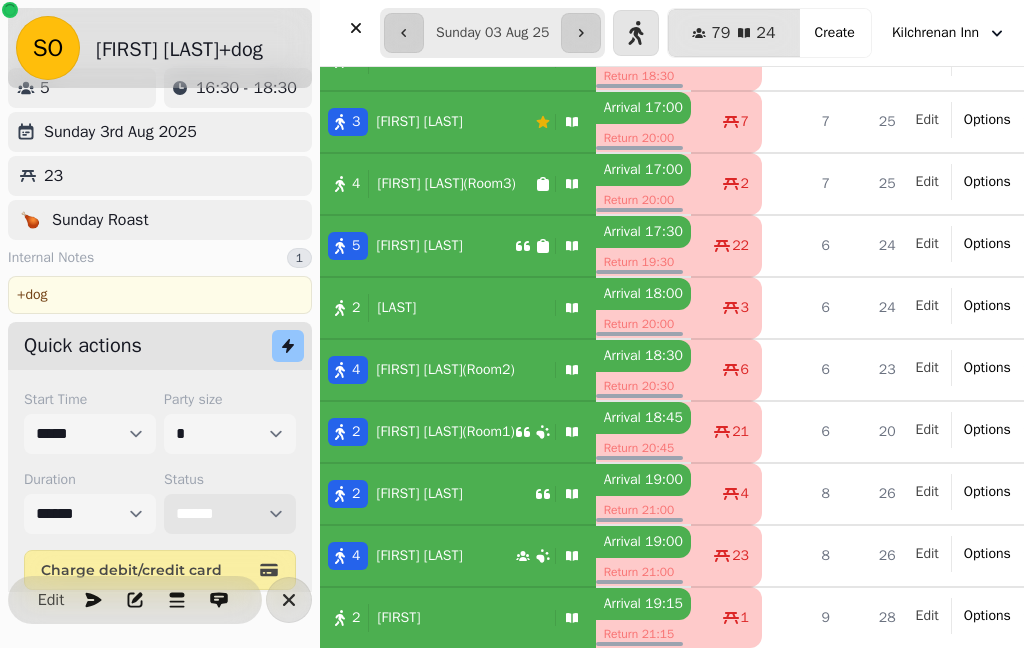 click on "**********" at bounding box center (230, 514) 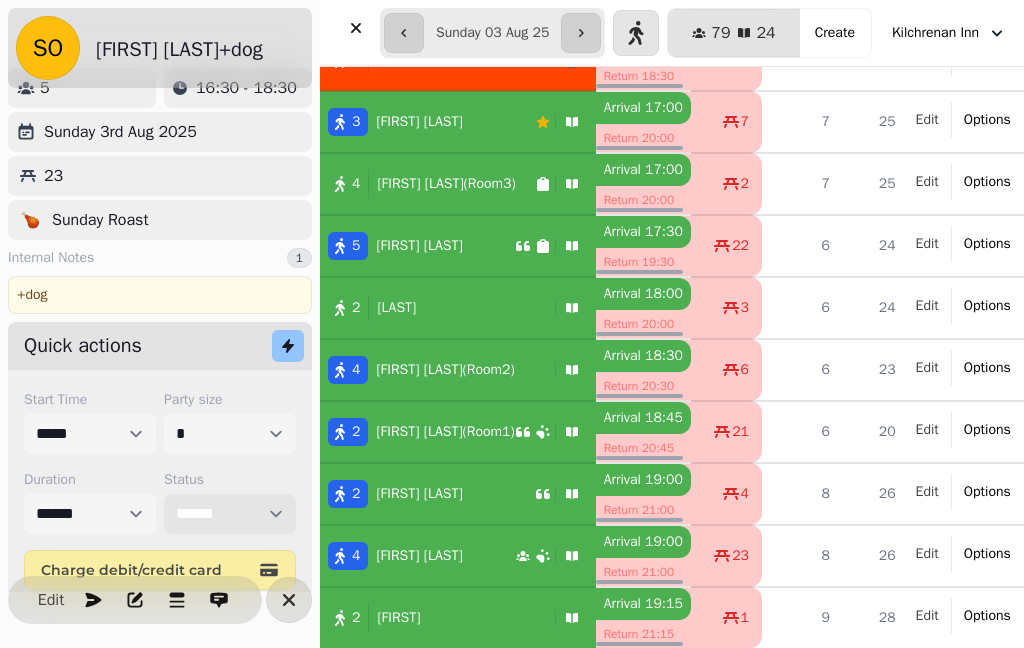 select on "******" 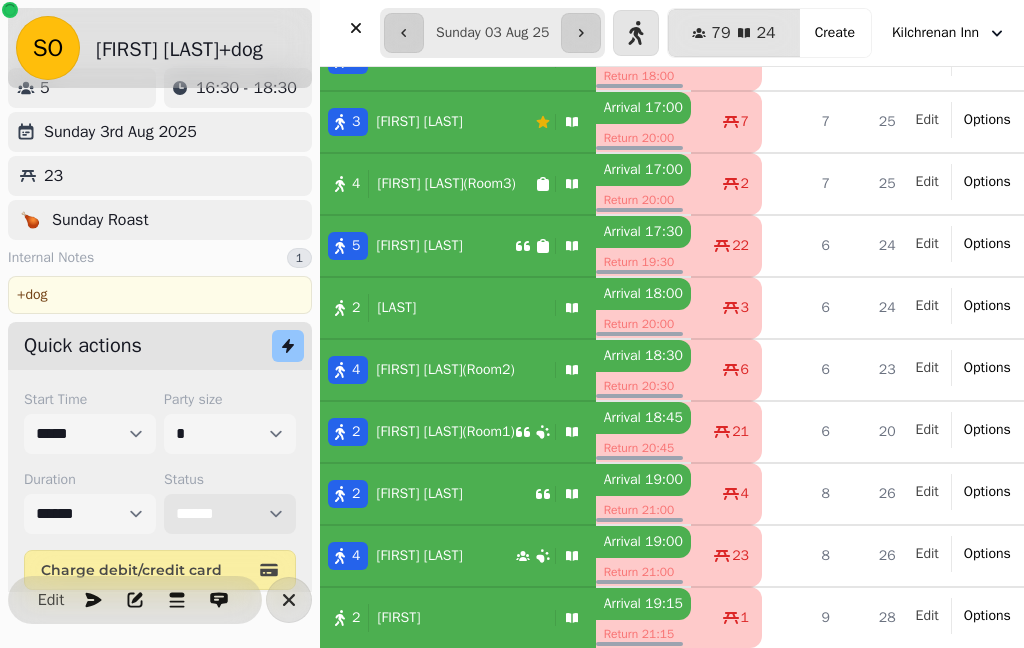 select on "*****" 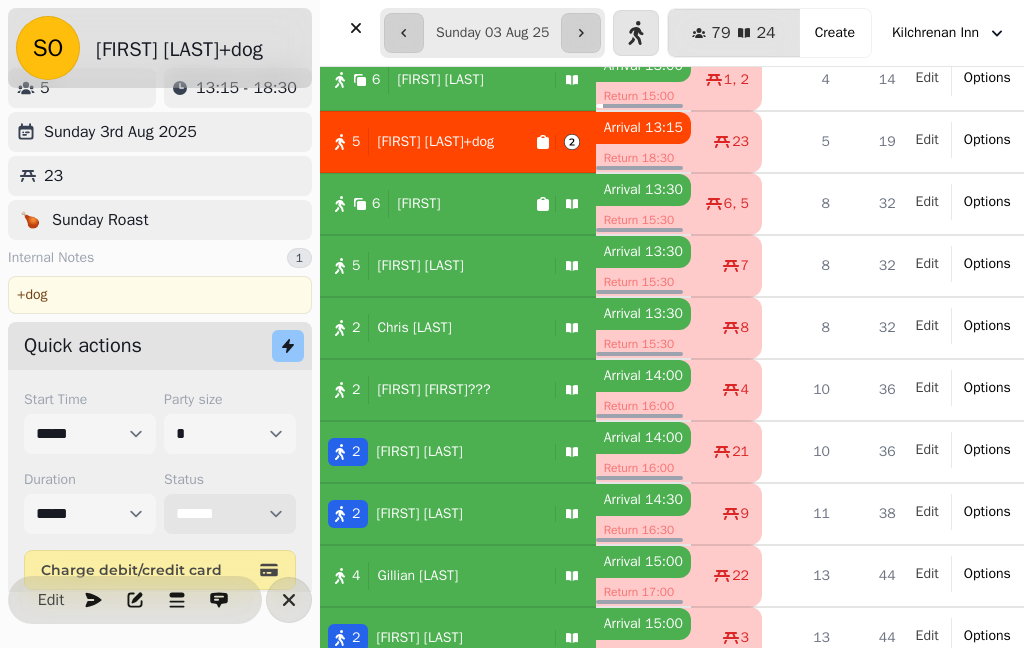 scroll, scrollTop: 252, scrollLeft: 0, axis: vertical 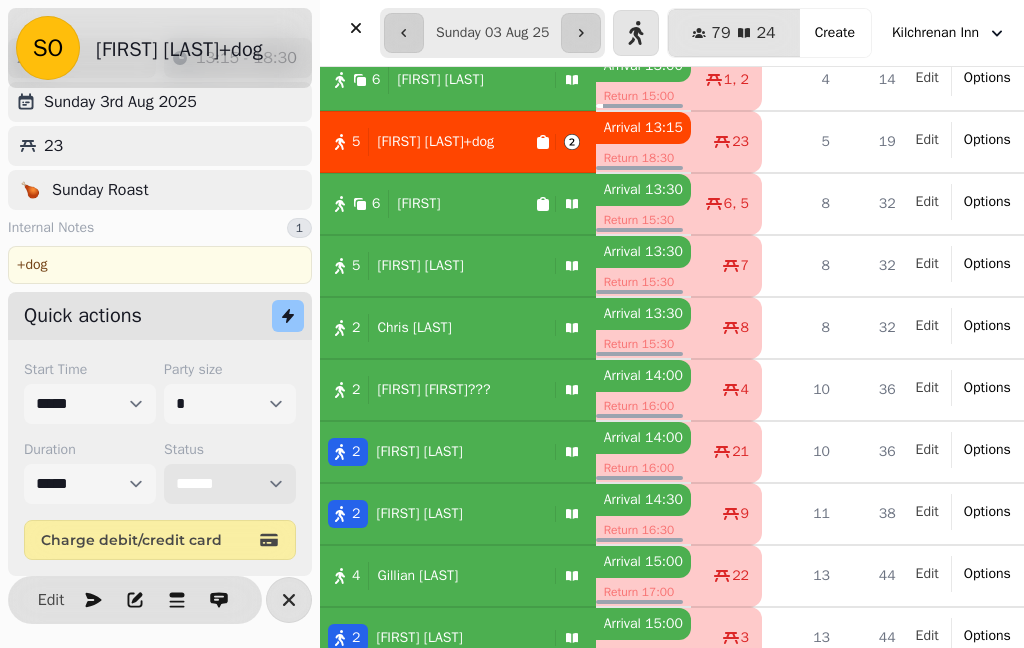 click on "**********" at bounding box center [230, 484] 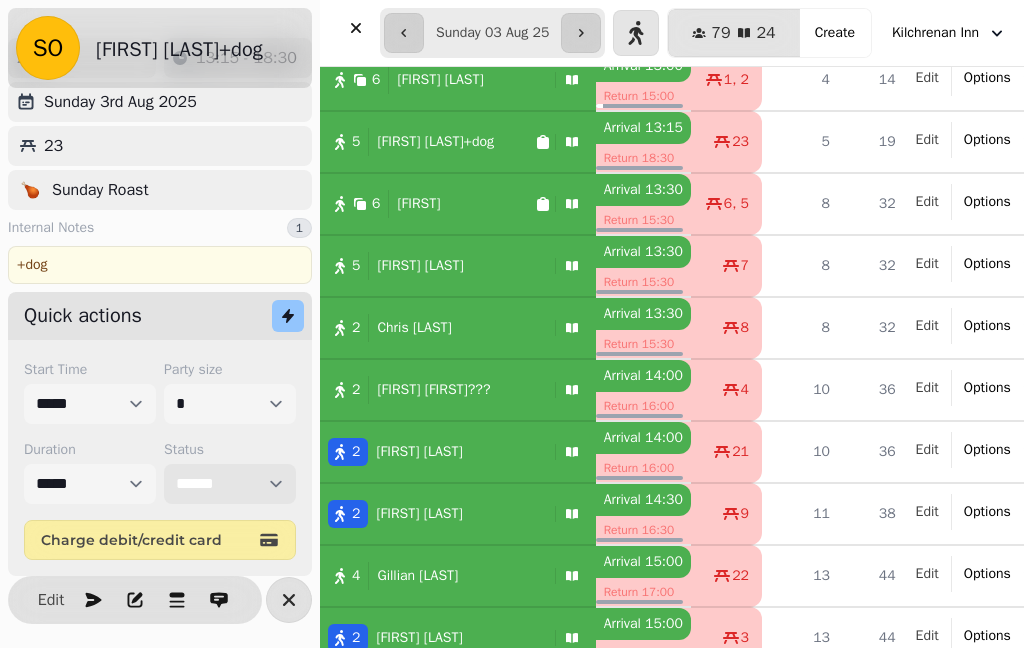 select on "******" 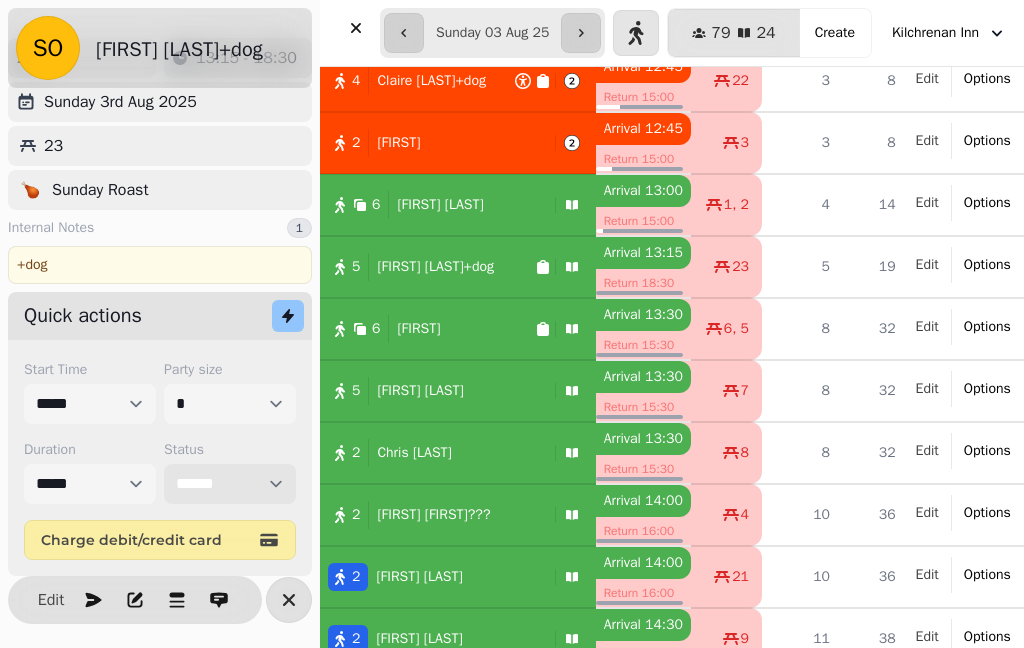 scroll, scrollTop: 127, scrollLeft: 0, axis: vertical 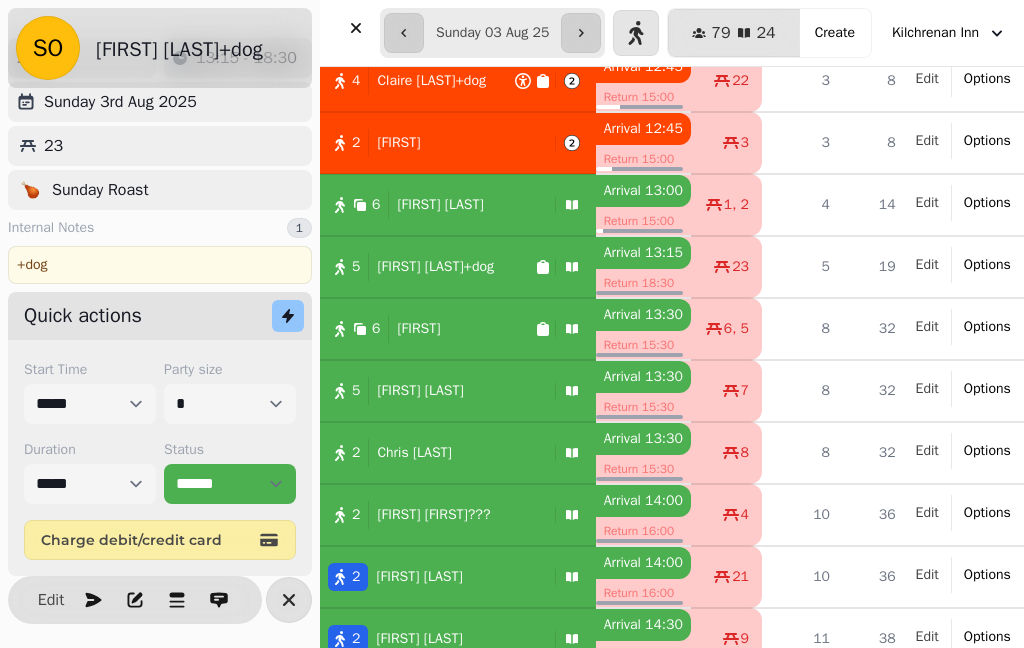 click on "[FIRST]   [LAST]" at bounding box center (436, 205) 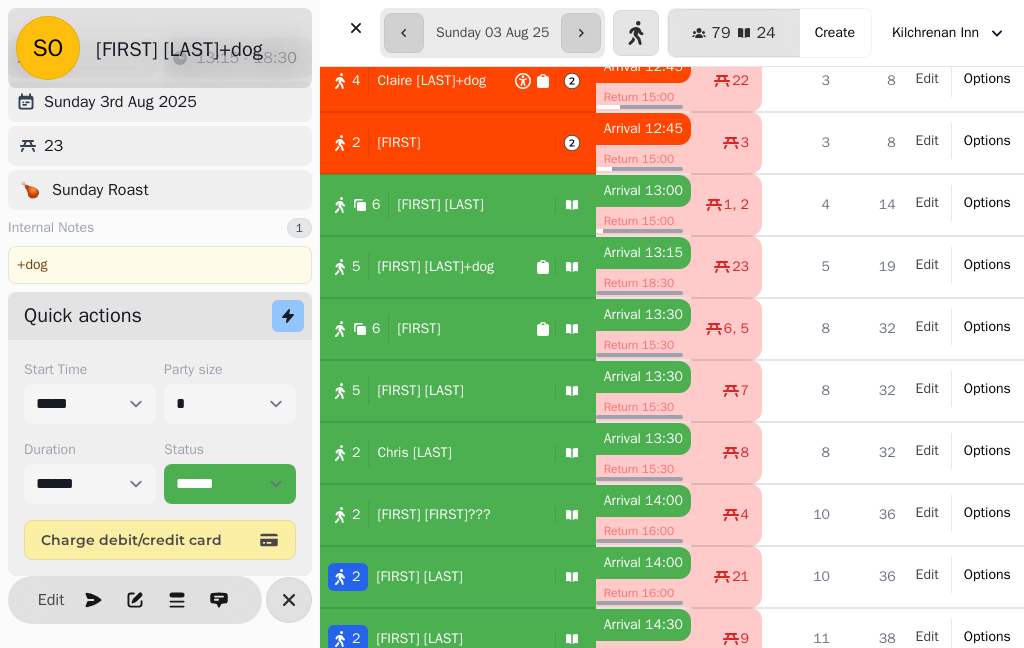 scroll, scrollTop: 28, scrollLeft: 0, axis: vertical 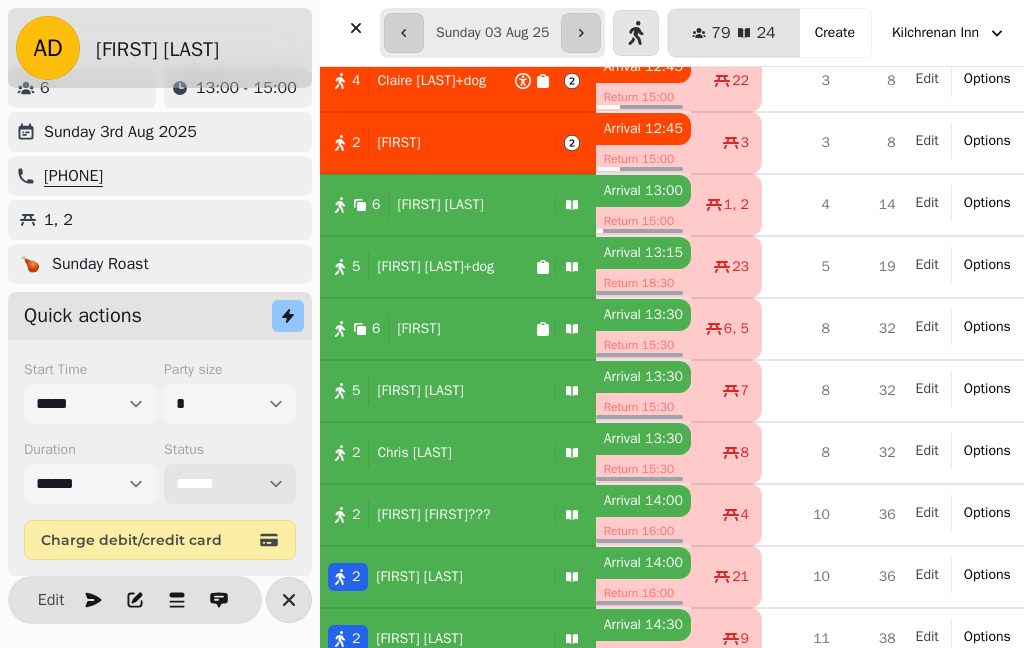 click on "**********" at bounding box center (230, 484) 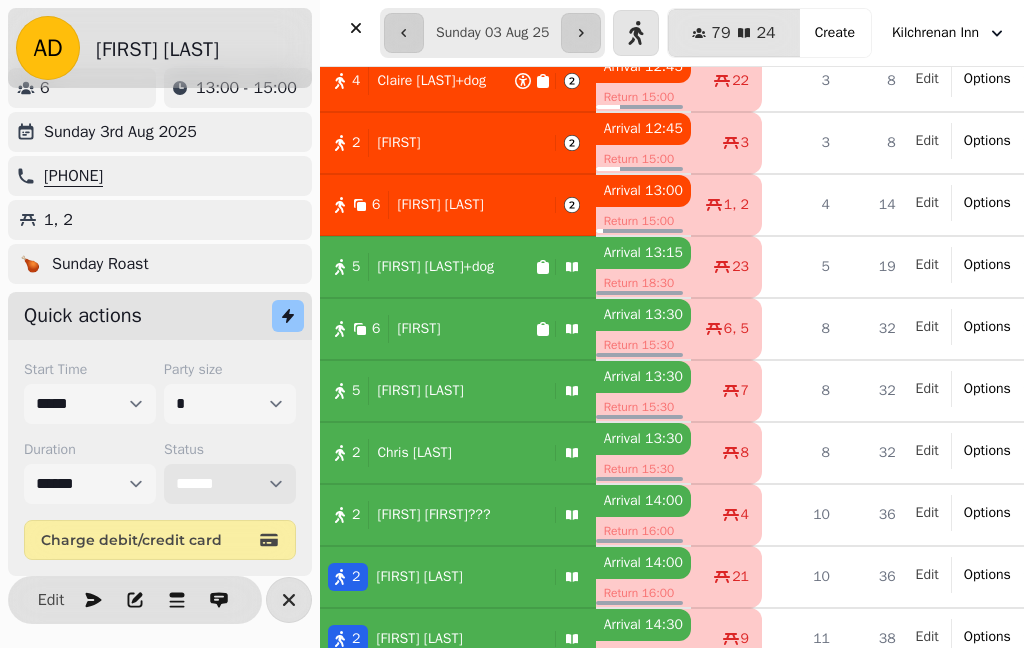 select on "******" 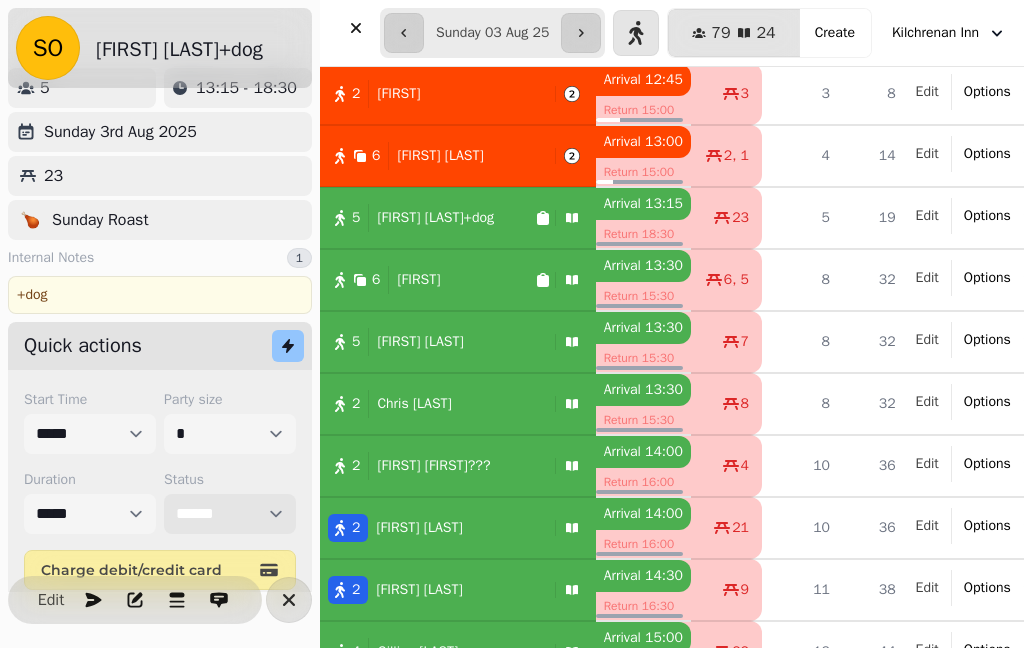 scroll, scrollTop: 176, scrollLeft: 0, axis: vertical 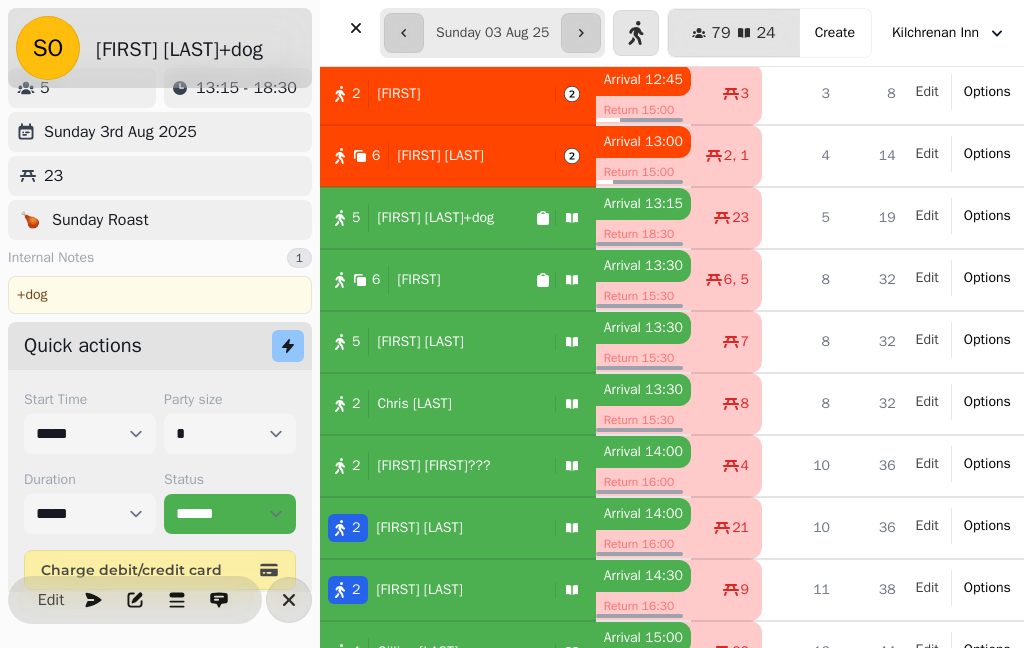 click on "6 [FIRST]" at bounding box center (458, 280) 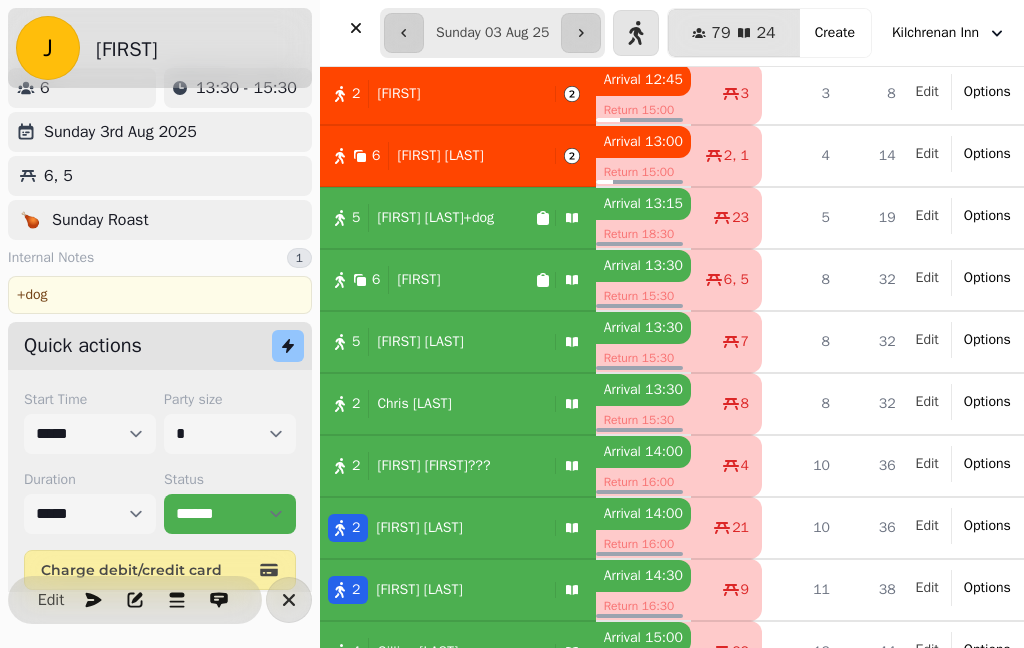 select on "*" 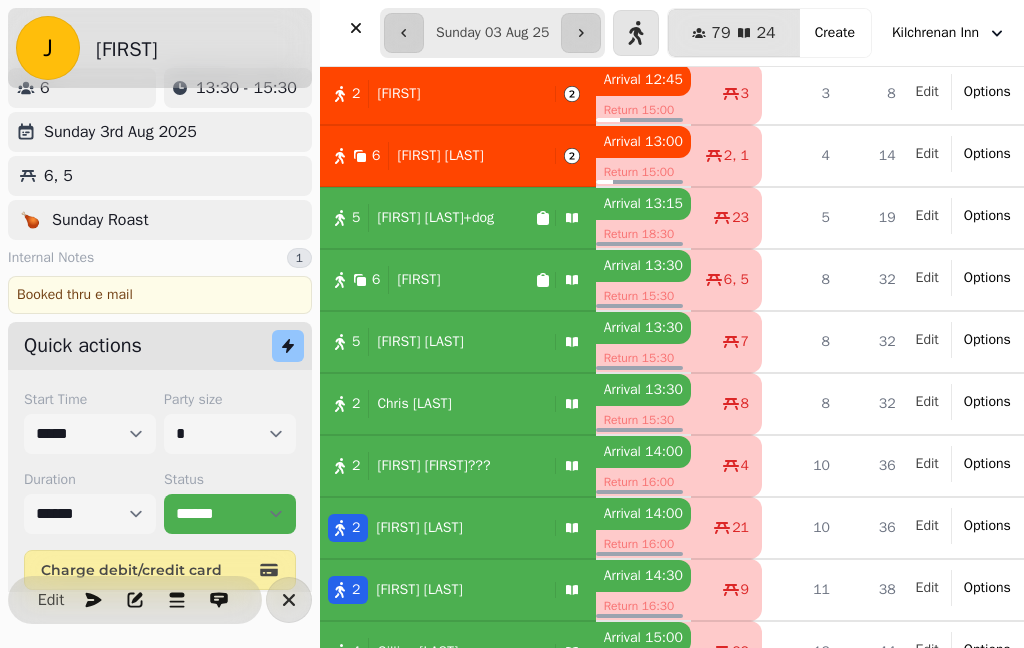 click on "Edit" at bounding box center [51, 600] 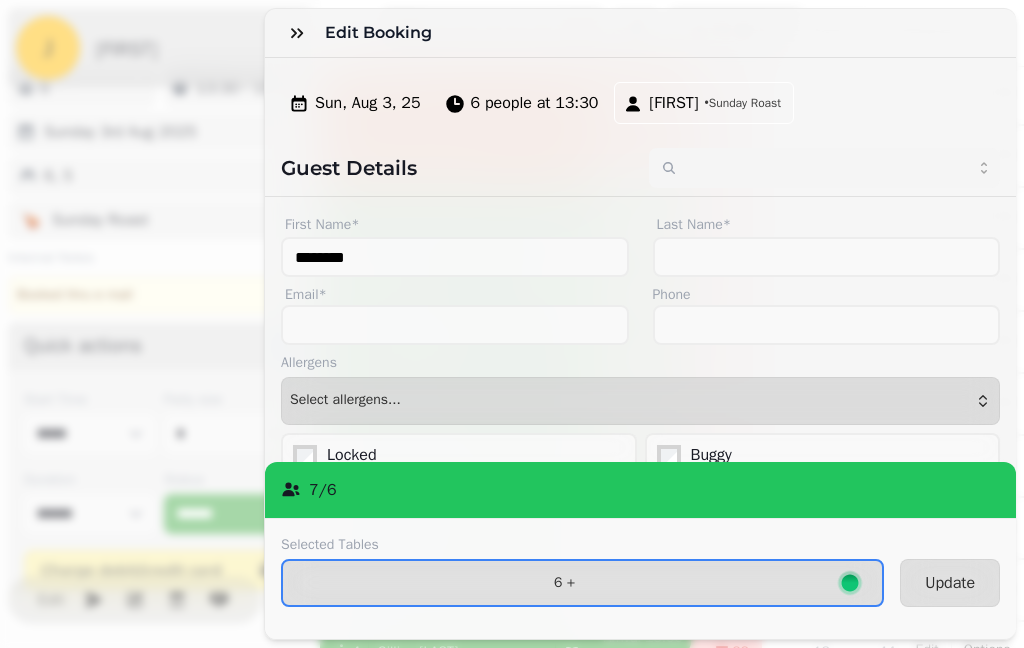 click on "6     +" at bounding box center [564, 583] 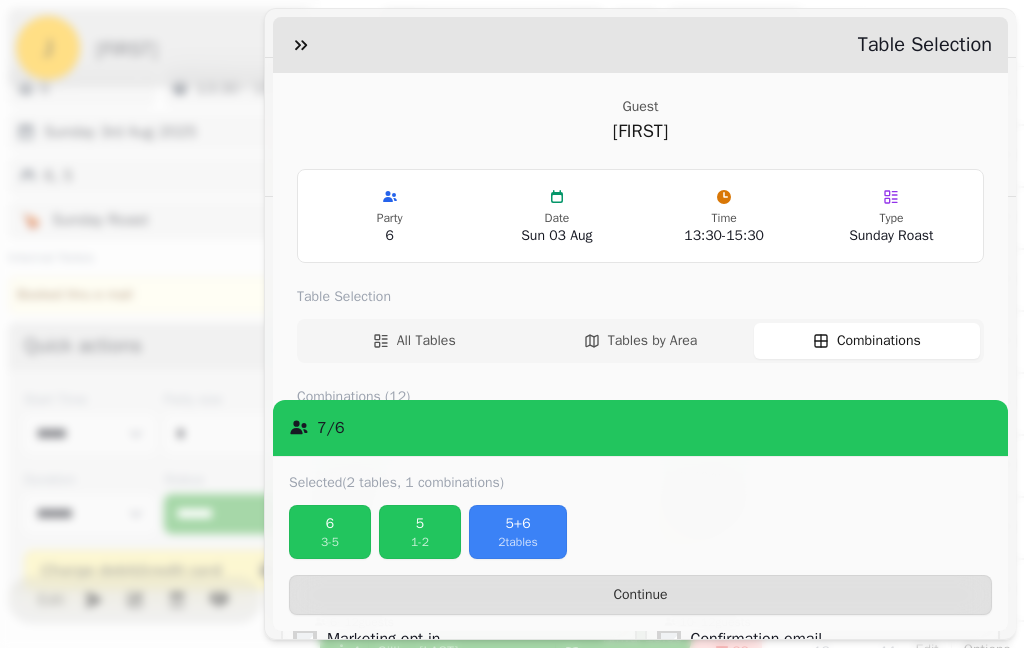 click on "Table Selection" at bounding box center (640, 45) 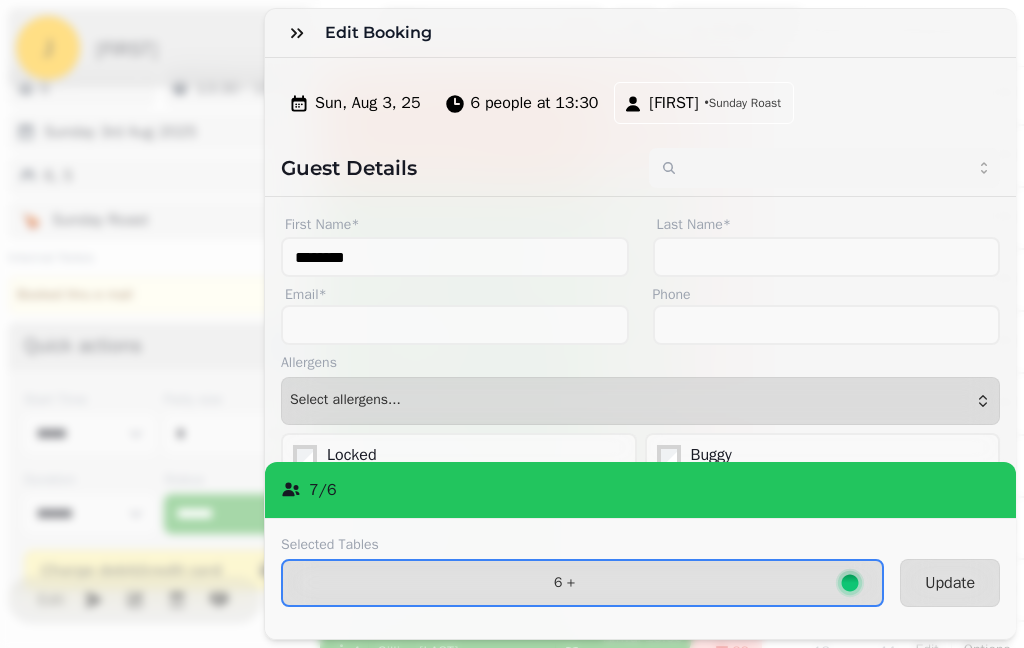 click 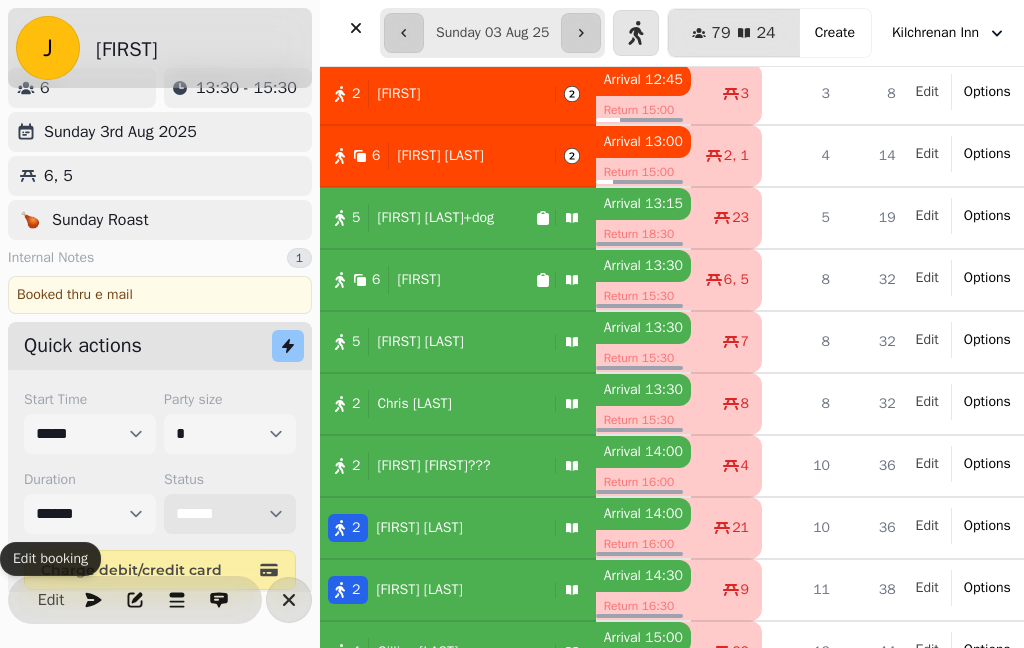 click on "**********" at bounding box center (230, 514) 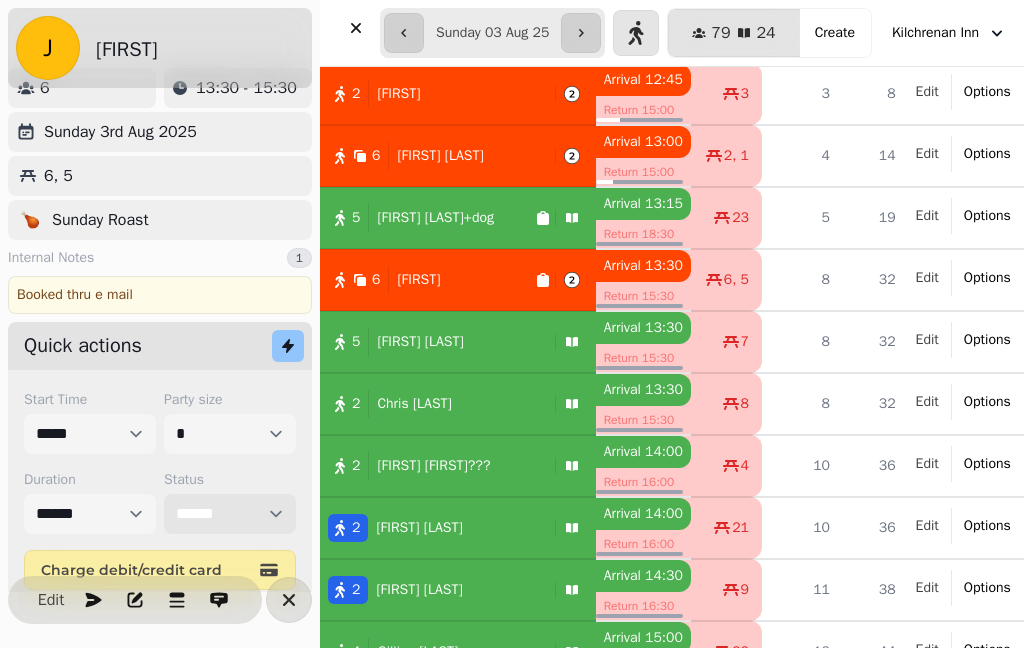 select on "******" 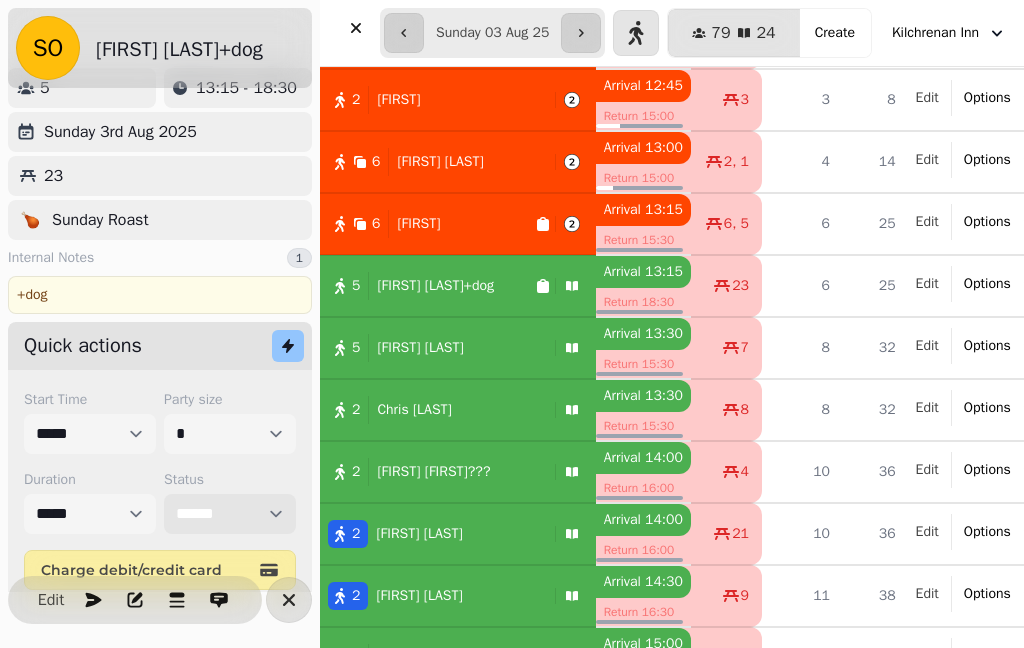scroll, scrollTop: 170, scrollLeft: 0, axis: vertical 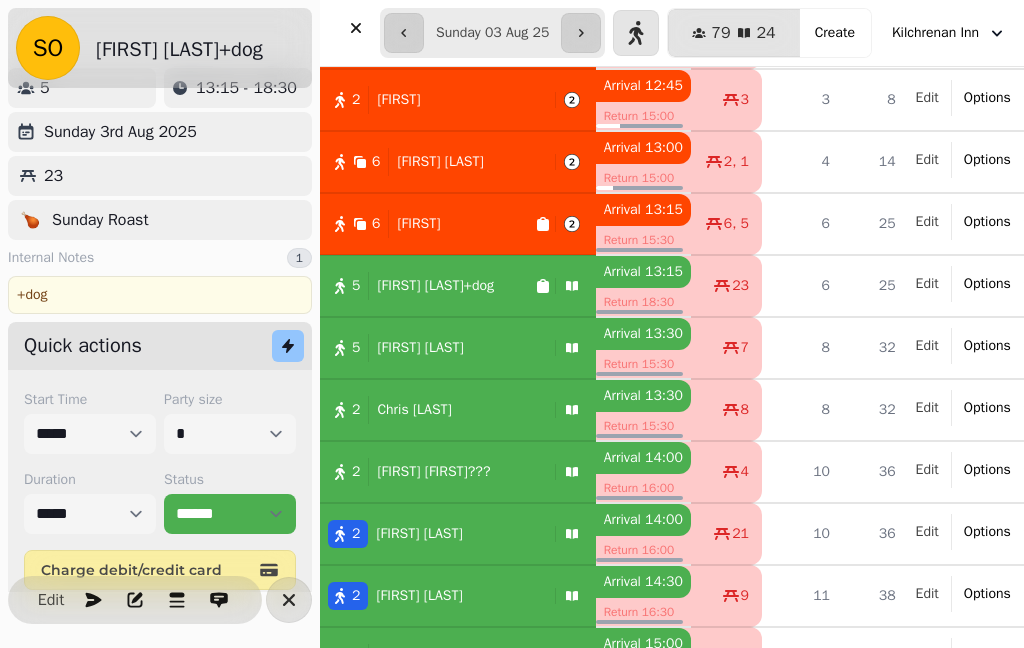 click on "Edit" at bounding box center (51, 600) 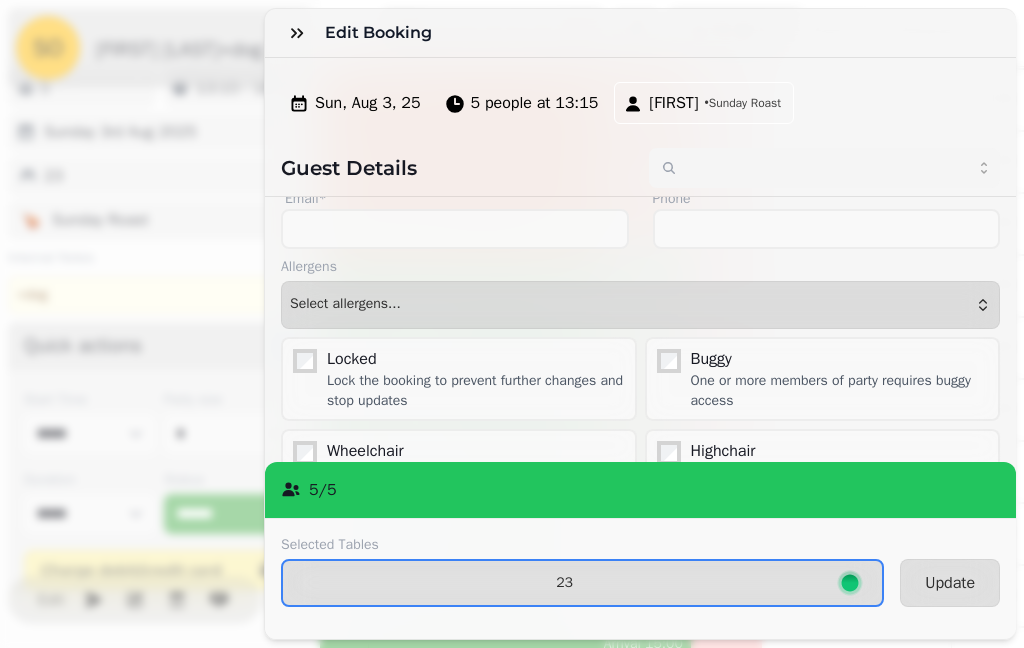 scroll, scrollTop: 98, scrollLeft: 0, axis: vertical 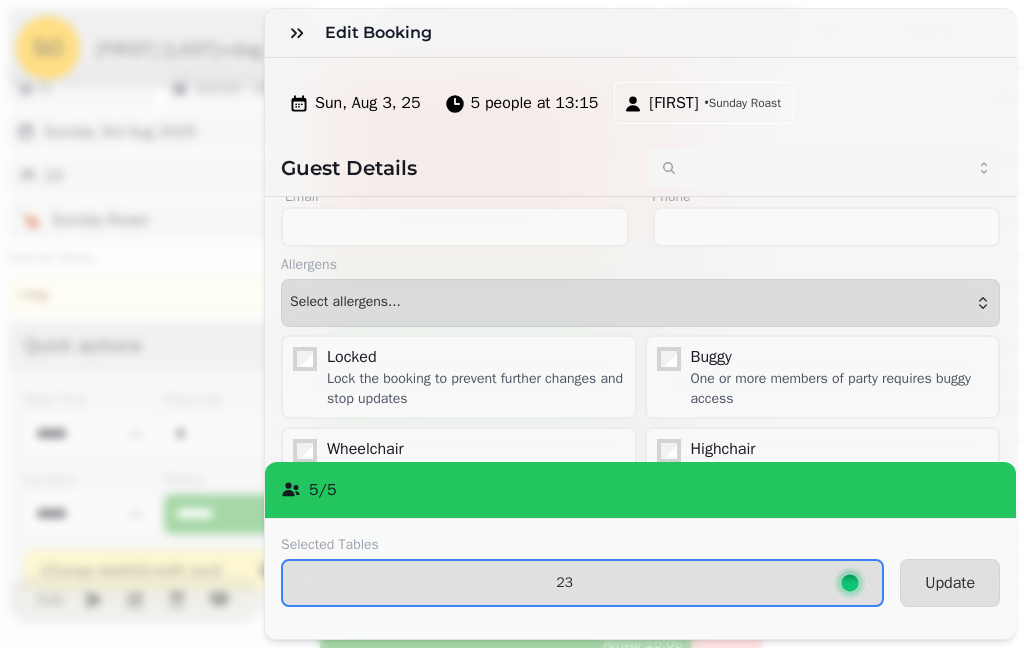 click on "5 people at 13:15" at bounding box center [535, 103] 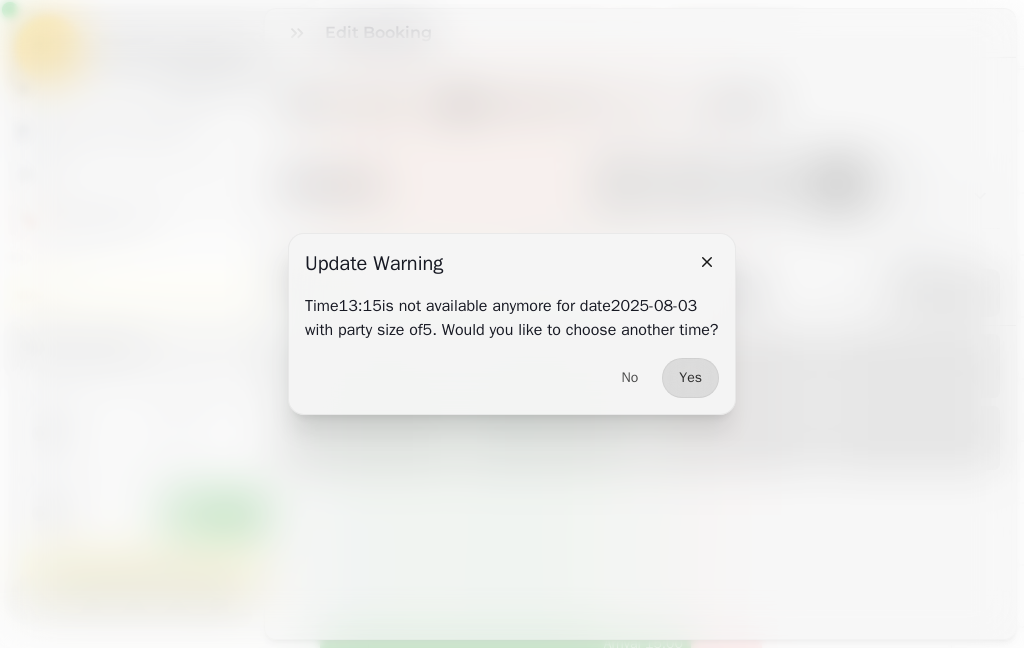 select on "****" 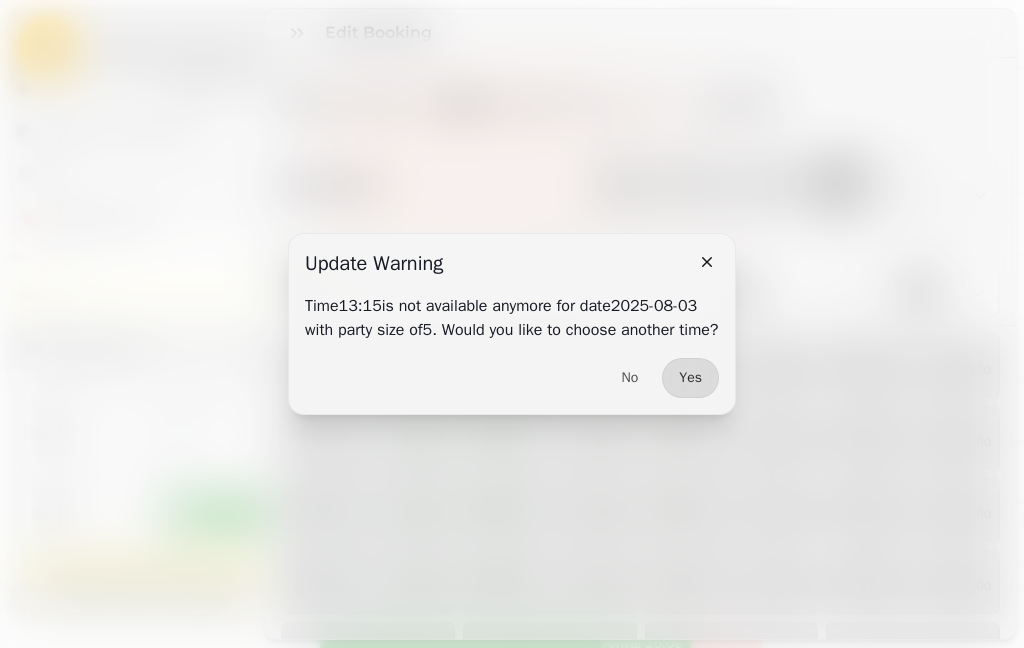 click on "No" at bounding box center [630, 378] 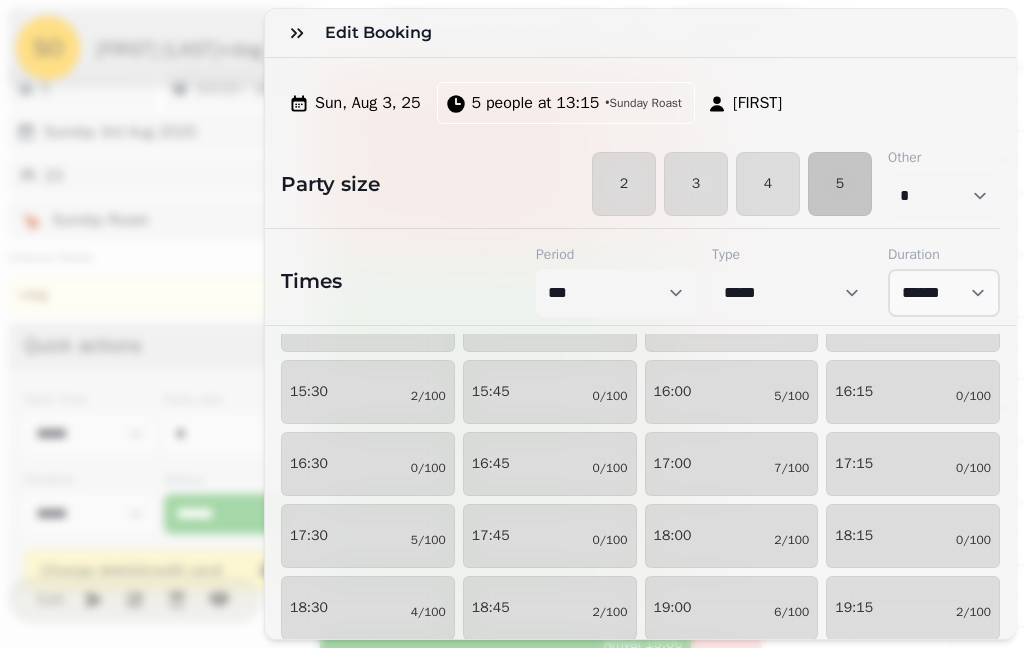 scroll, scrollTop: 119, scrollLeft: 0, axis: vertical 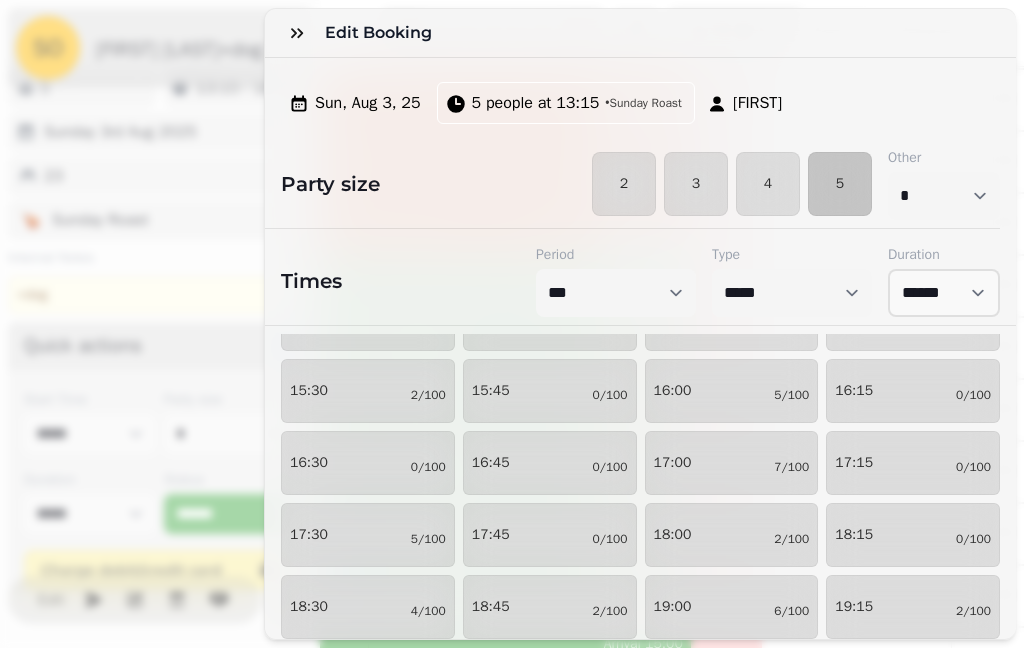 click on "16:30 0/100" at bounding box center [368, 463] 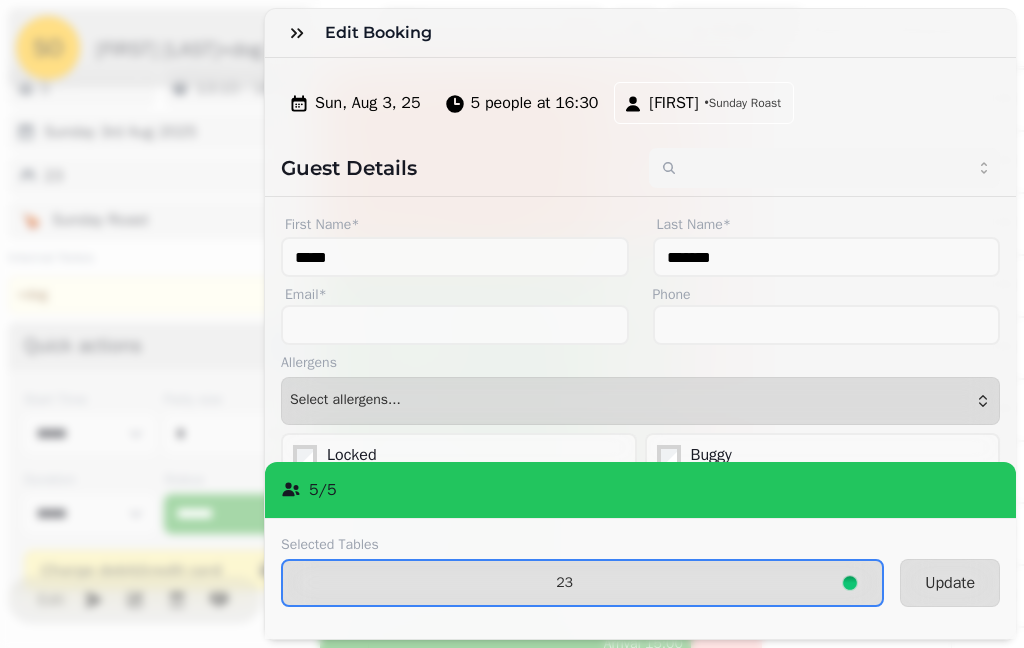click on "Update" at bounding box center [950, 583] 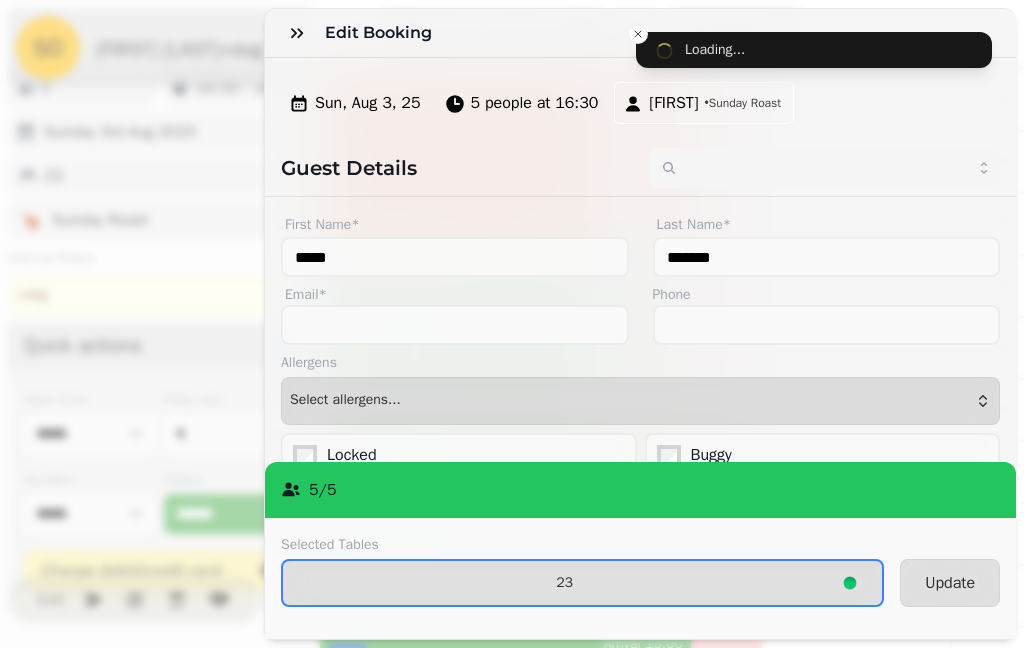 select on "****" 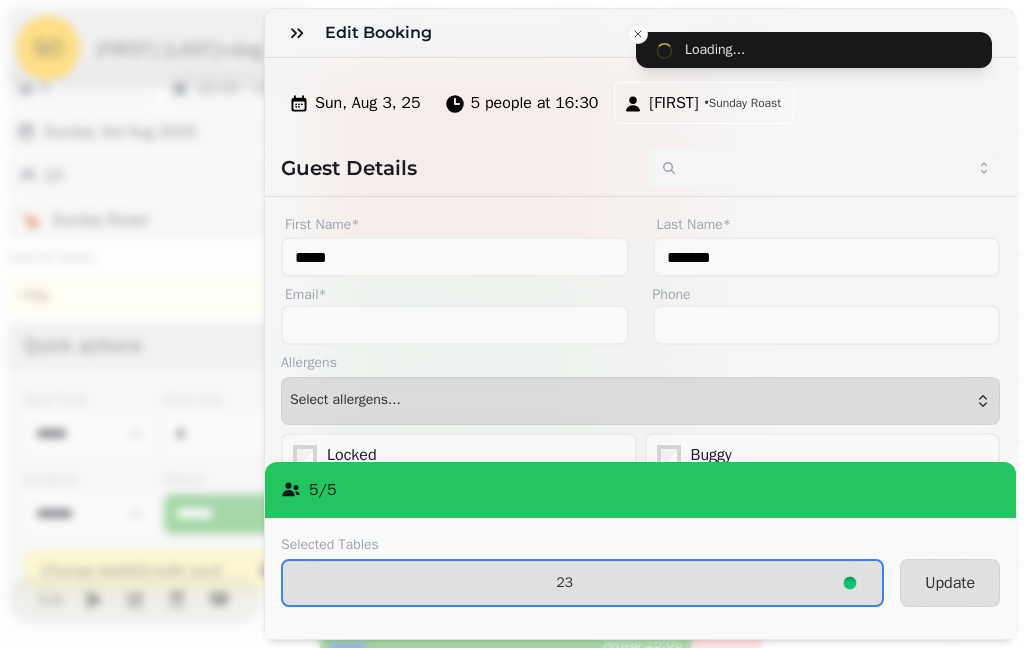 scroll, scrollTop: 1818, scrollLeft: 0, axis: vertical 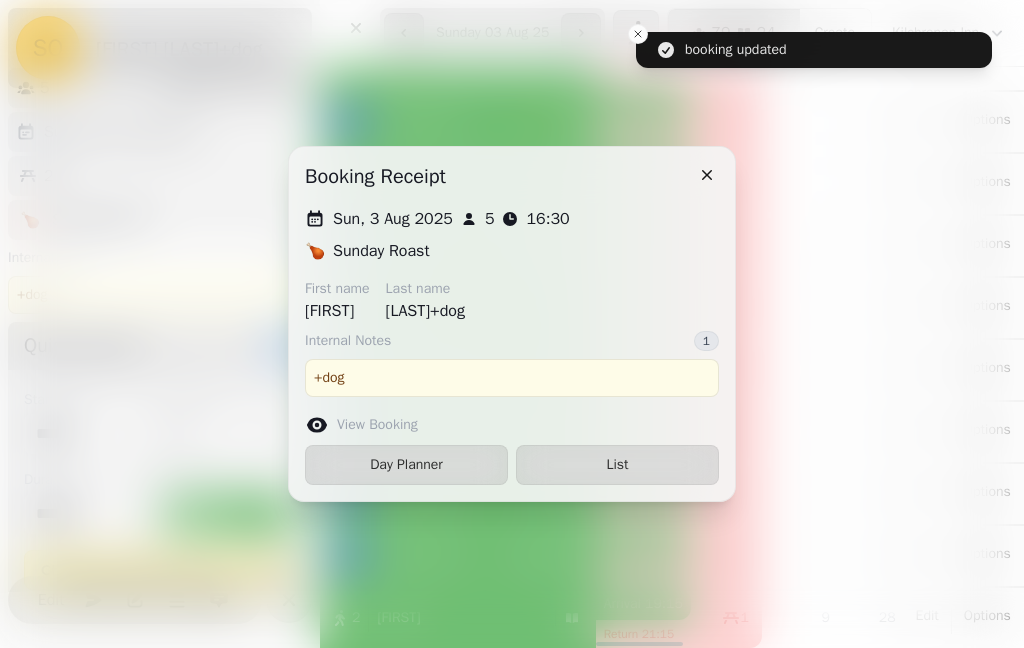 click on "List" at bounding box center [617, 465] 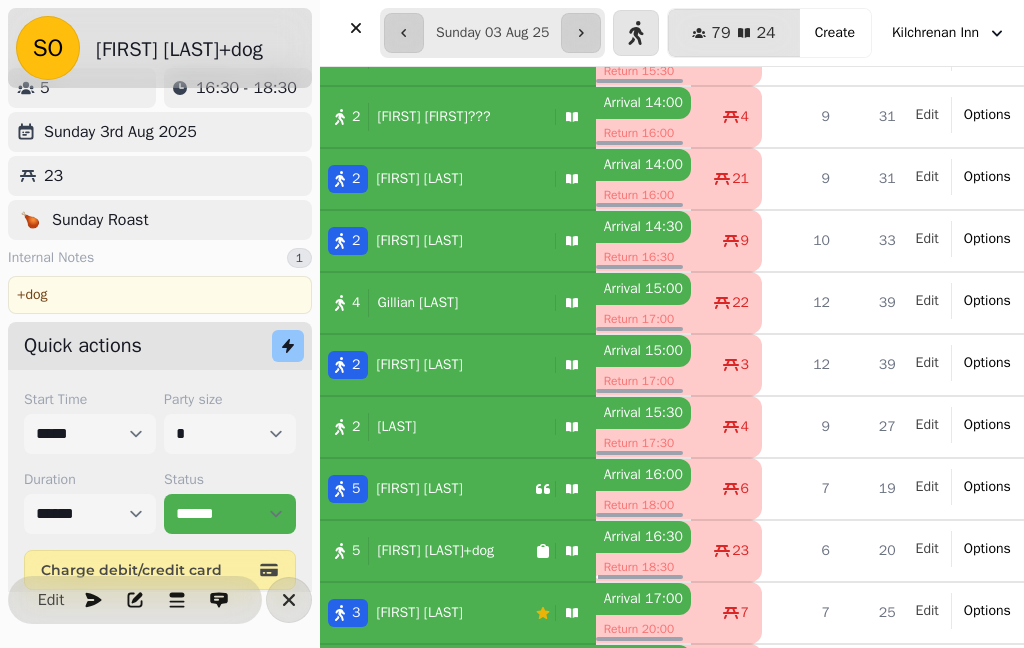 scroll, scrollTop: 464, scrollLeft: 0, axis: vertical 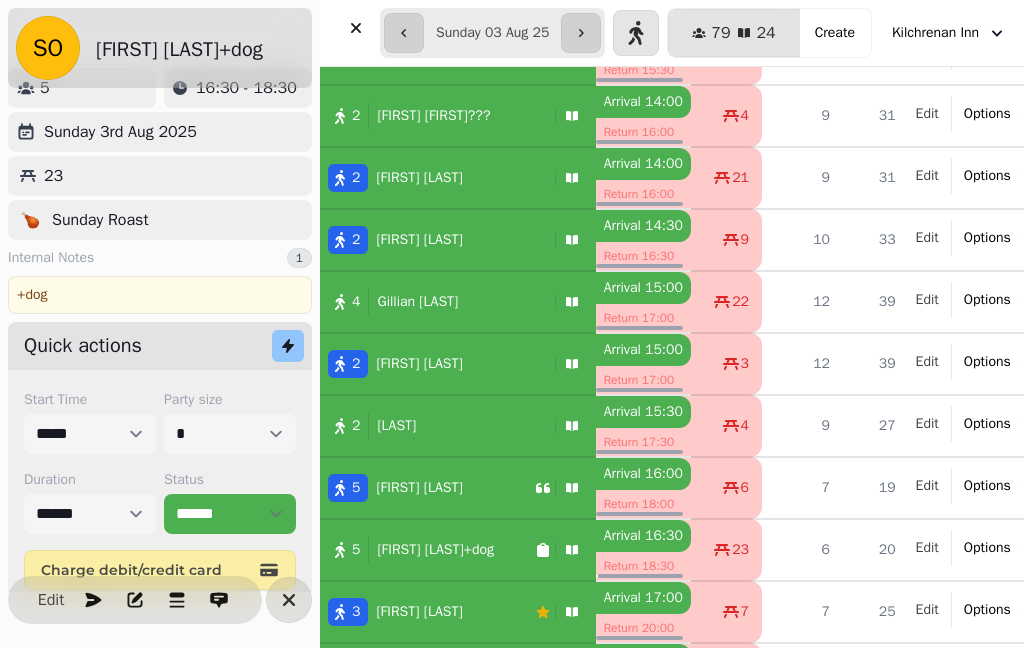 click on "[FIRST]   [LAST]" at bounding box center [420, -8] 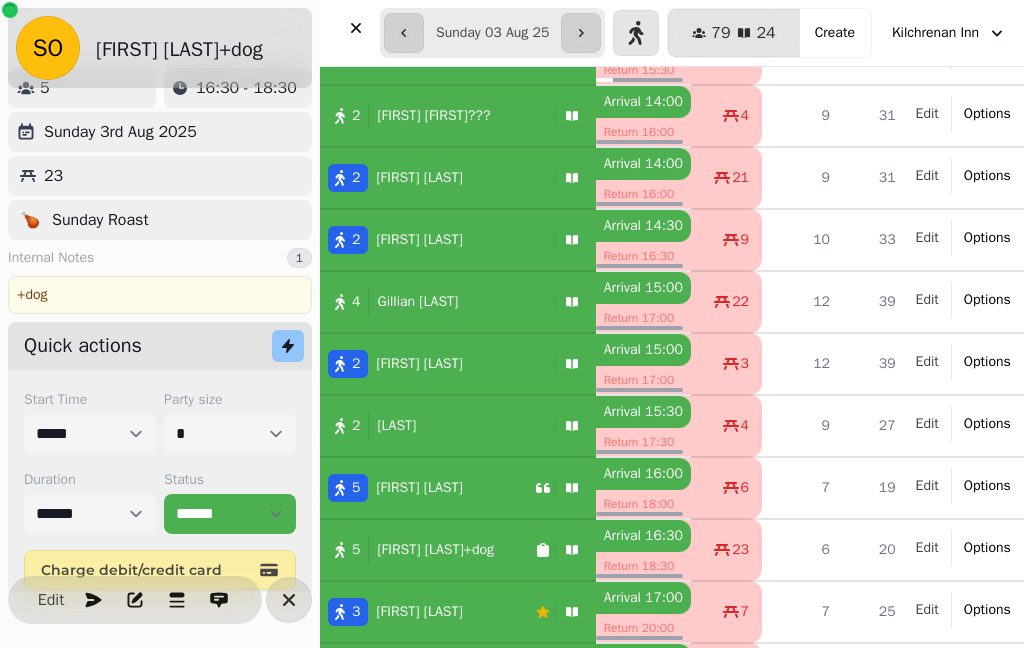 scroll, scrollTop: 1818, scrollLeft: 0, axis: vertical 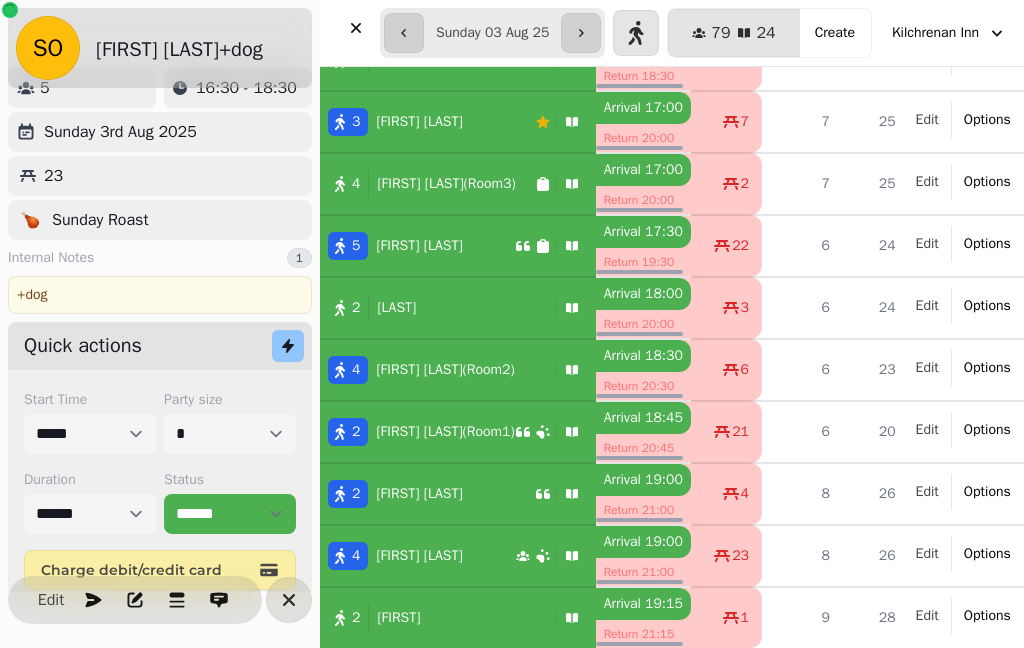 click on "Status" at bounding box center (230, 480) 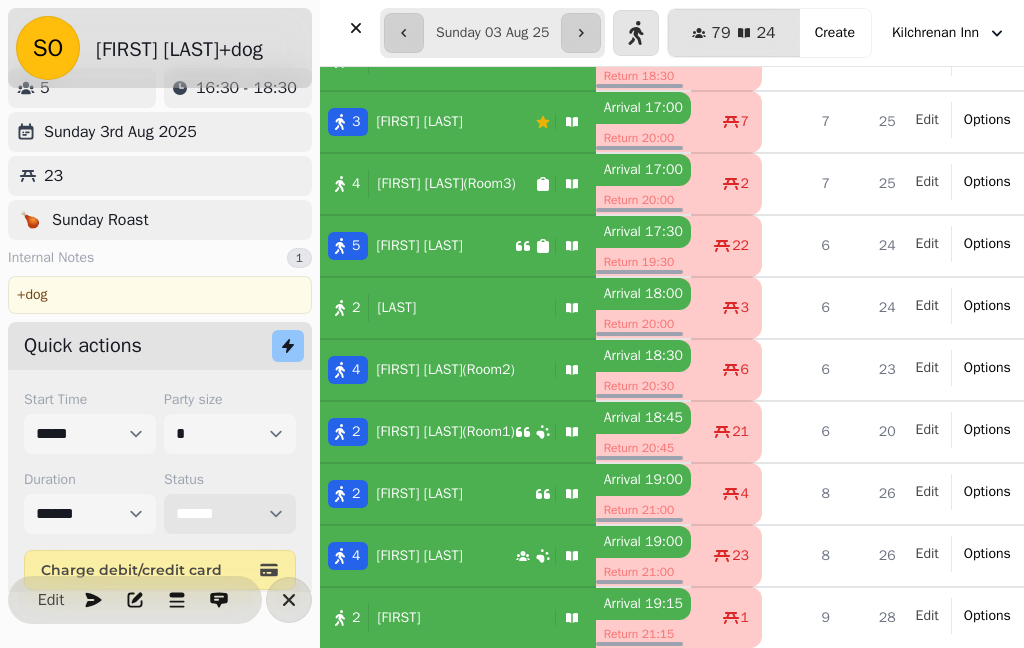 click on "**********" at bounding box center [230, 514] 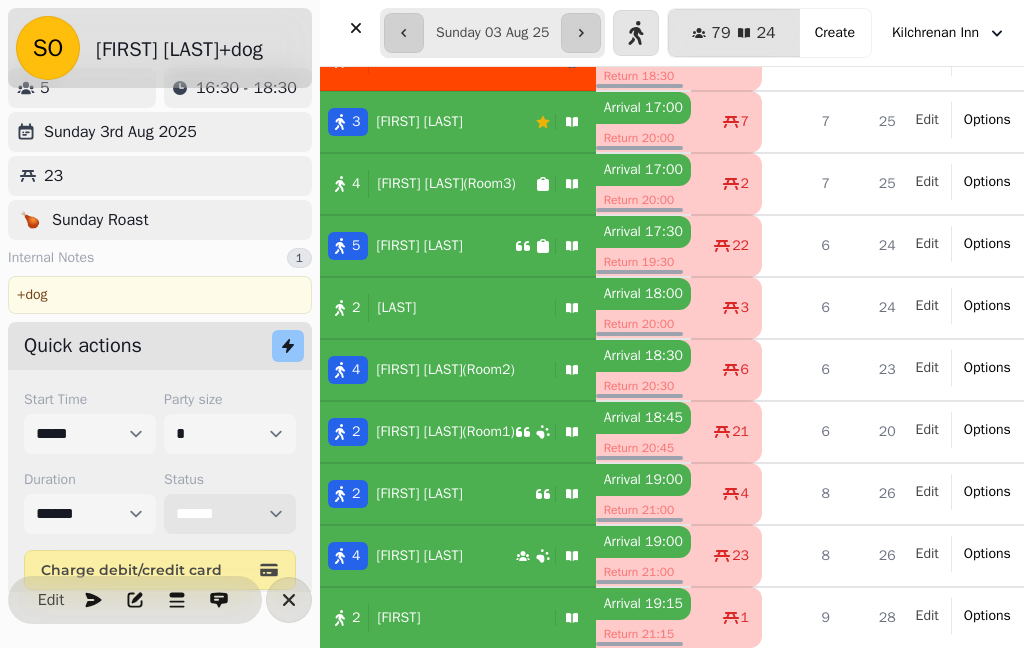 select on "******" 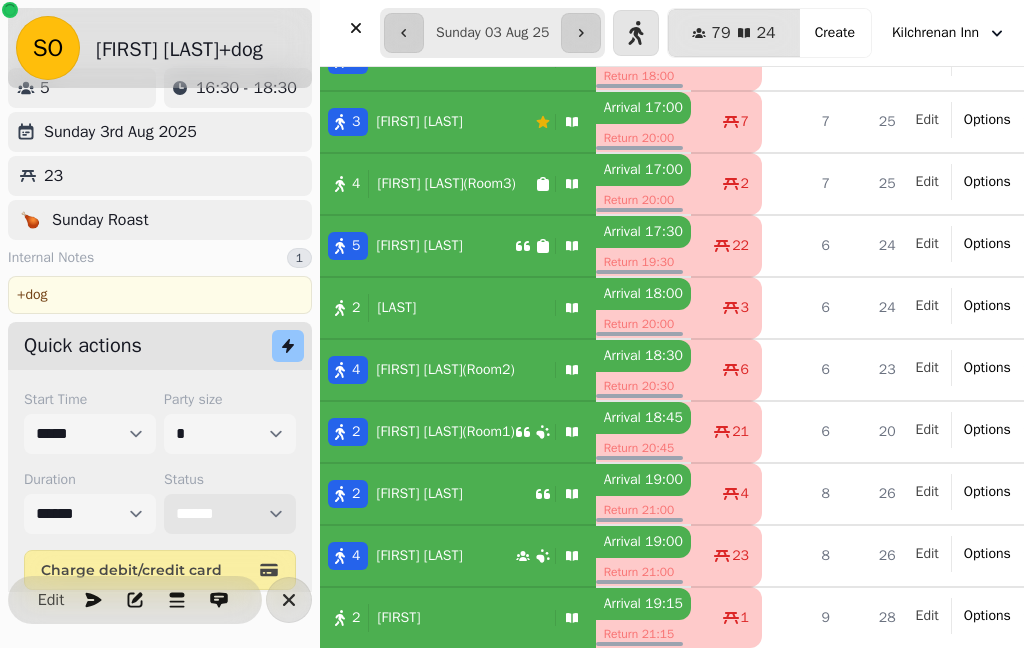 select on "*****" 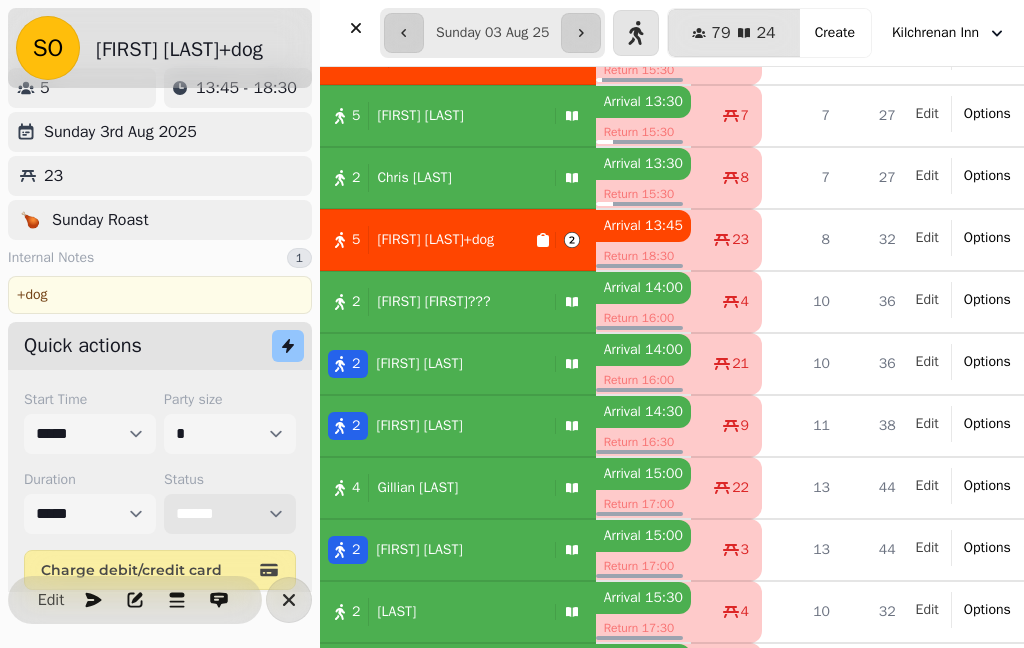 scroll, scrollTop: 345, scrollLeft: 0, axis: vertical 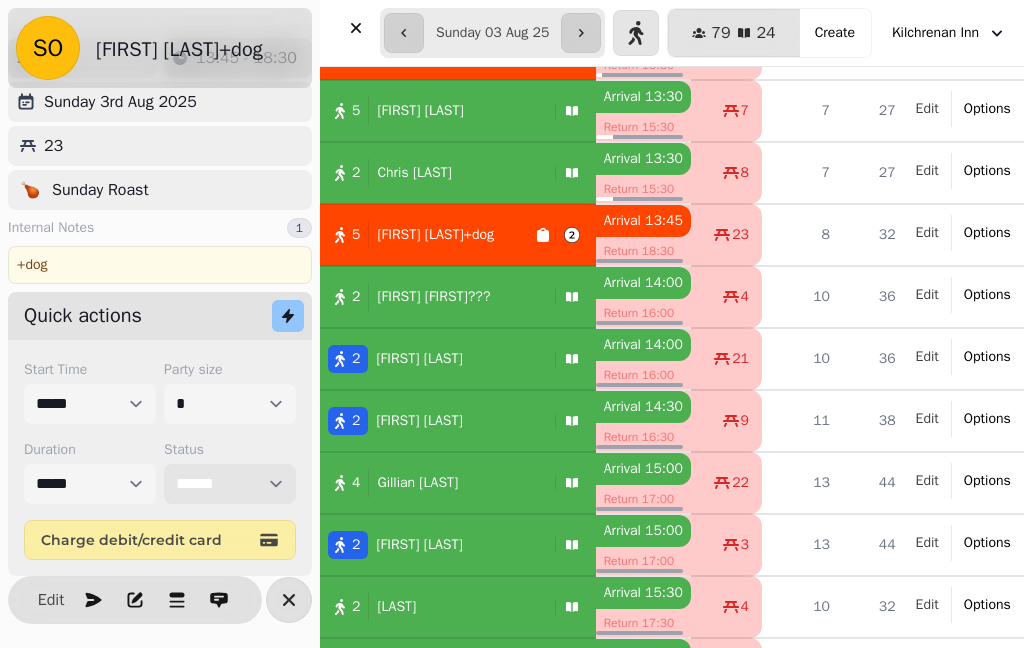 click on "**********" at bounding box center [230, 484] 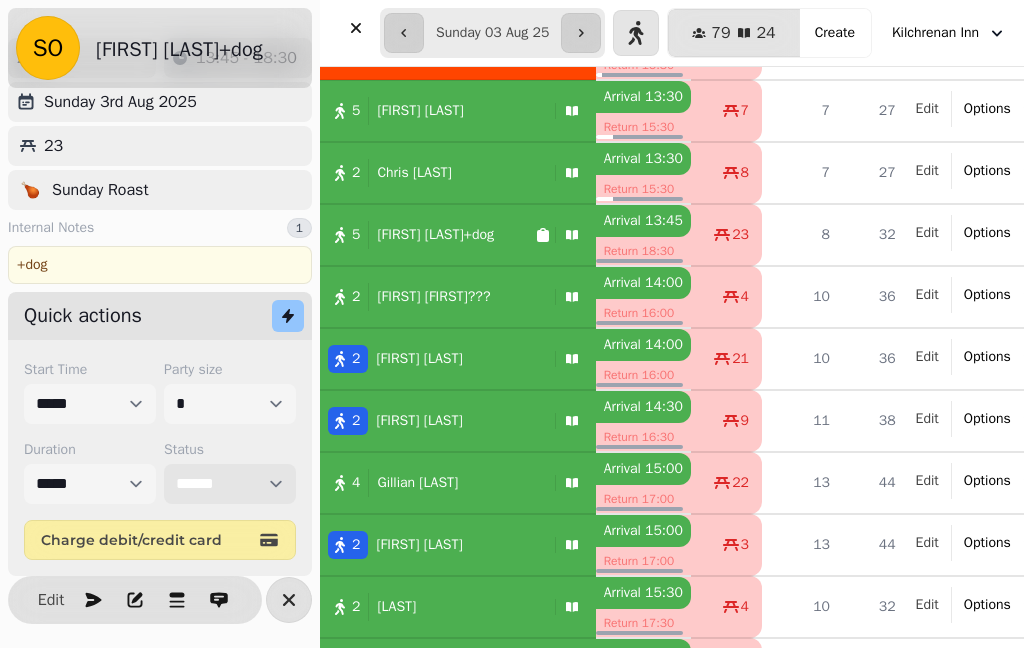 select on "******" 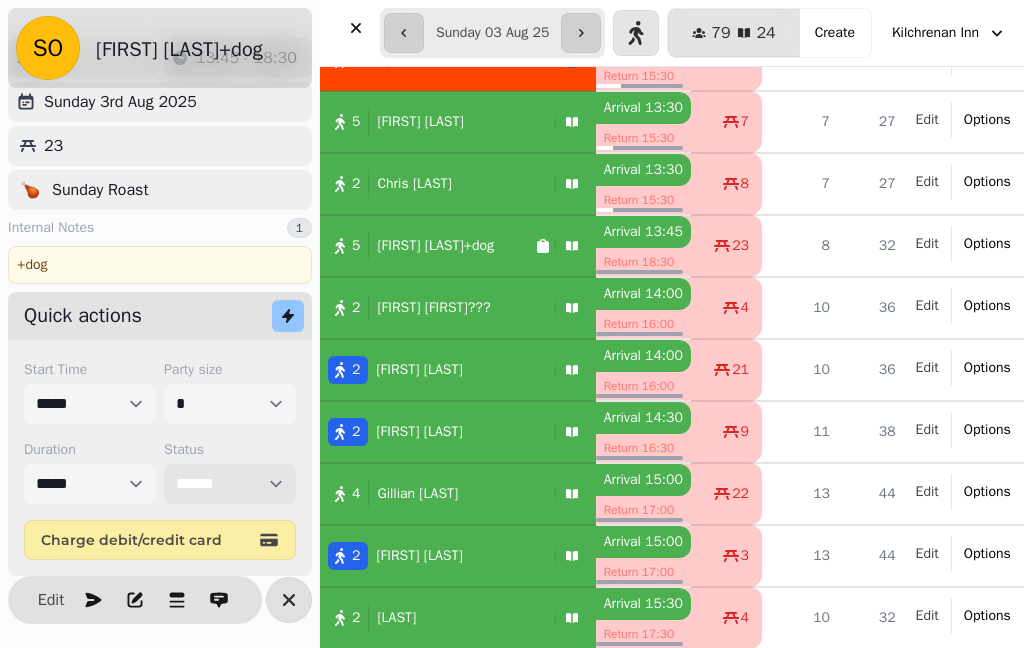 scroll, scrollTop: 335, scrollLeft: 0, axis: vertical 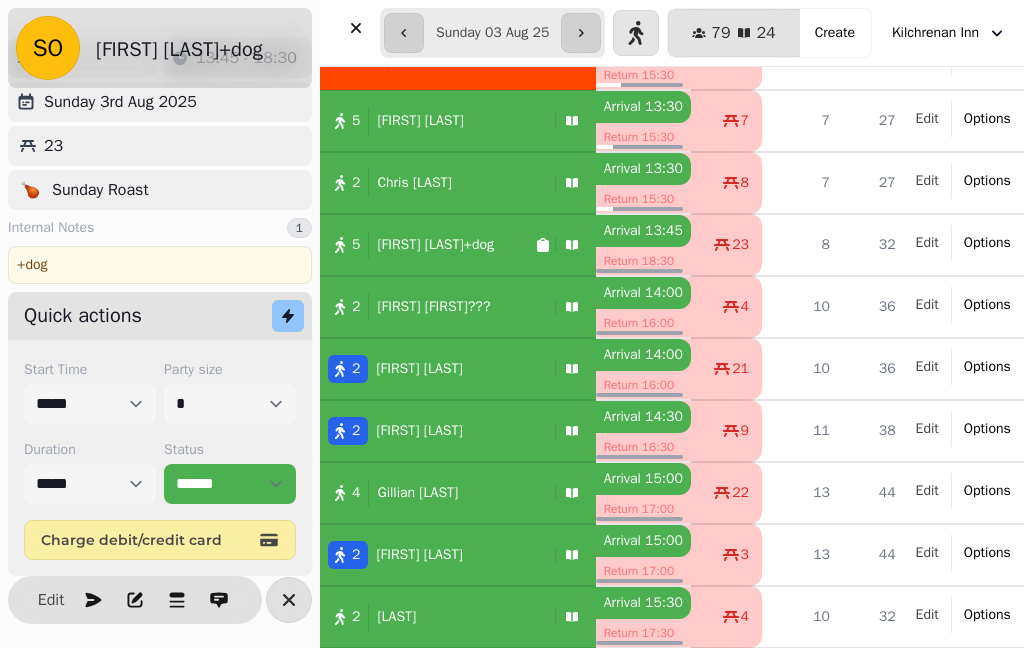 click on "[FIRST]   [LAST]" at bounding box center (420, 121) 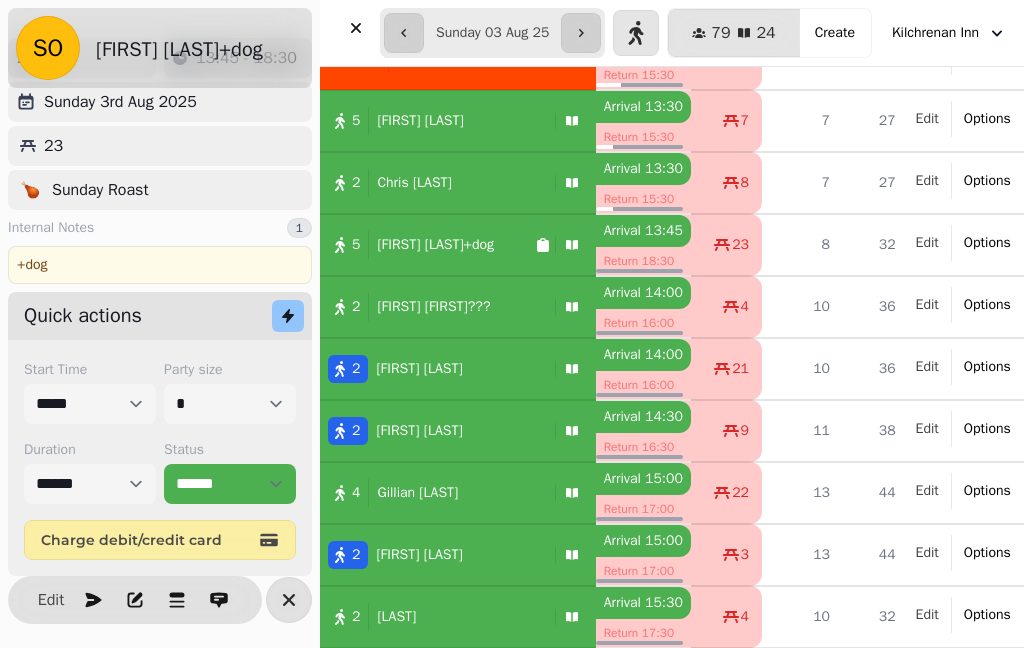 scroll, scrollTop: 28, scrollLeft: 0, axis: vertical 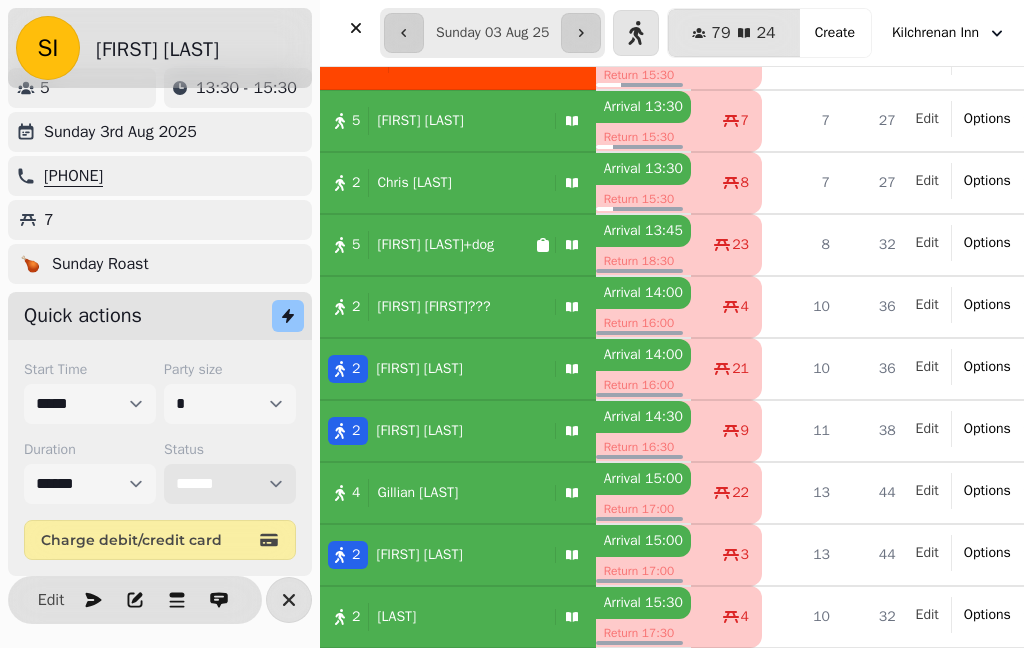 click on "**********" at bounding box center [230, 484] 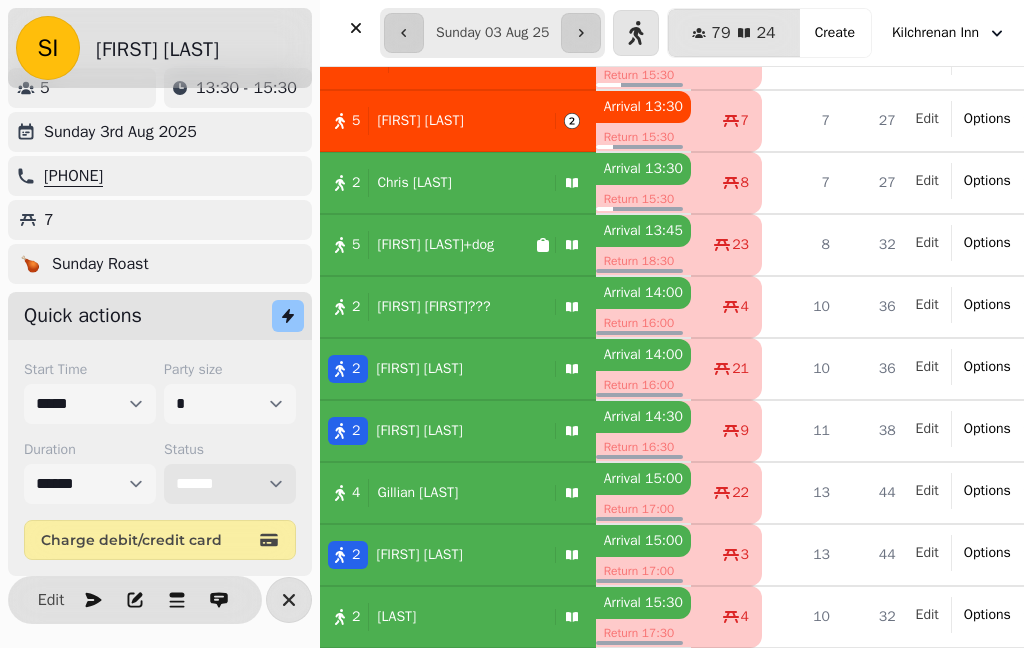 select on "******" 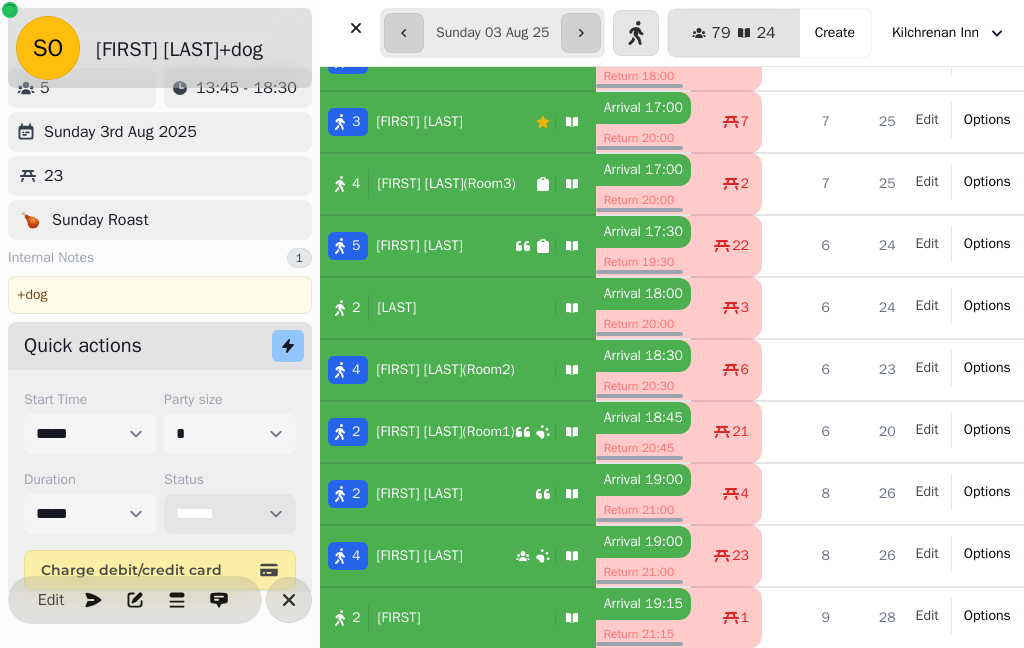 scroll, scrollTop: 929, scrollLeft: -1, axis: both 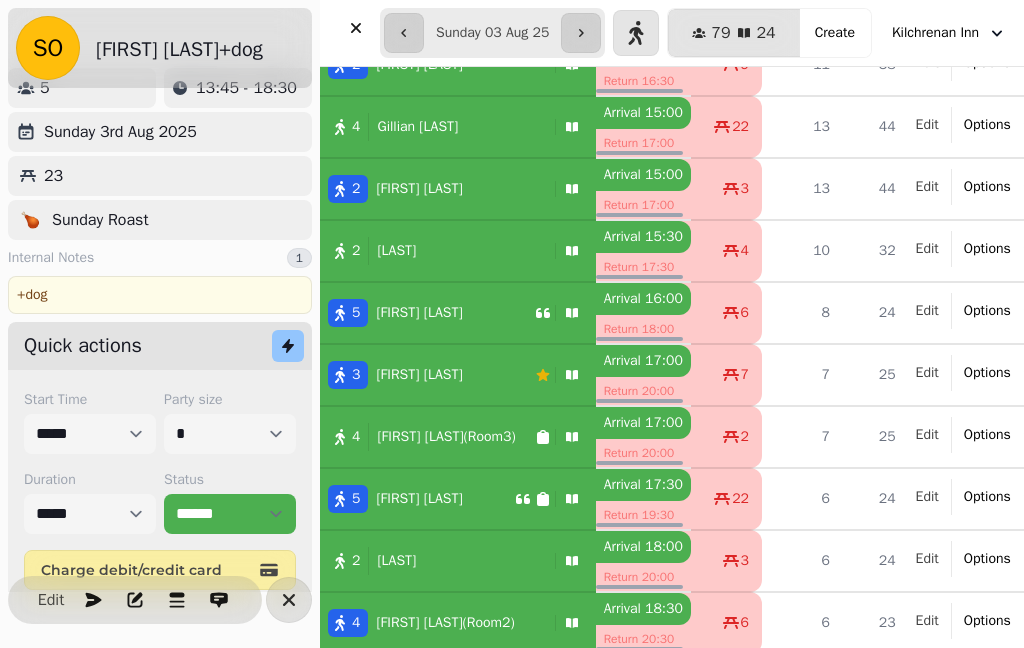 click at bounding box center [289, 600] 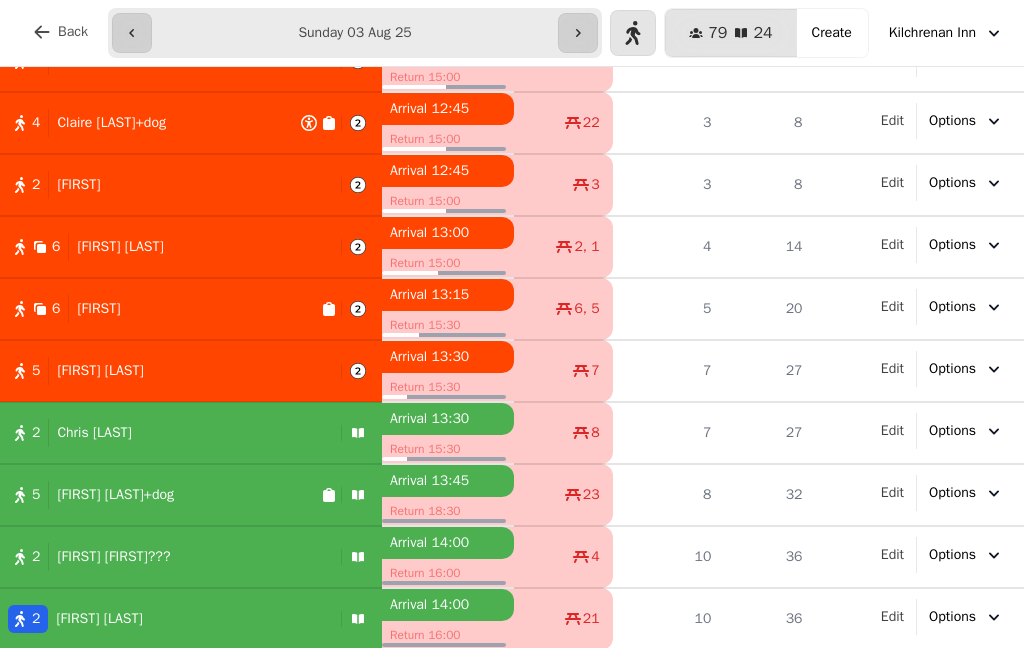 scroll, scrollTop: 122, scrollLeft: 0, axis: vertical 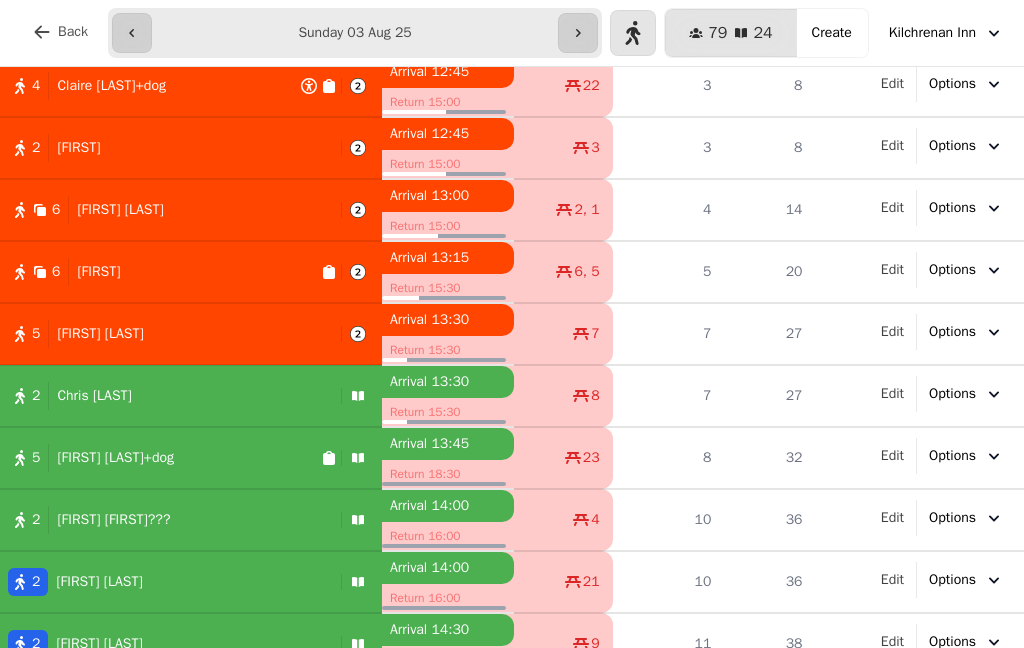 click on "2 [FIRST]   [LAST]" at bounding box center [166, 396] 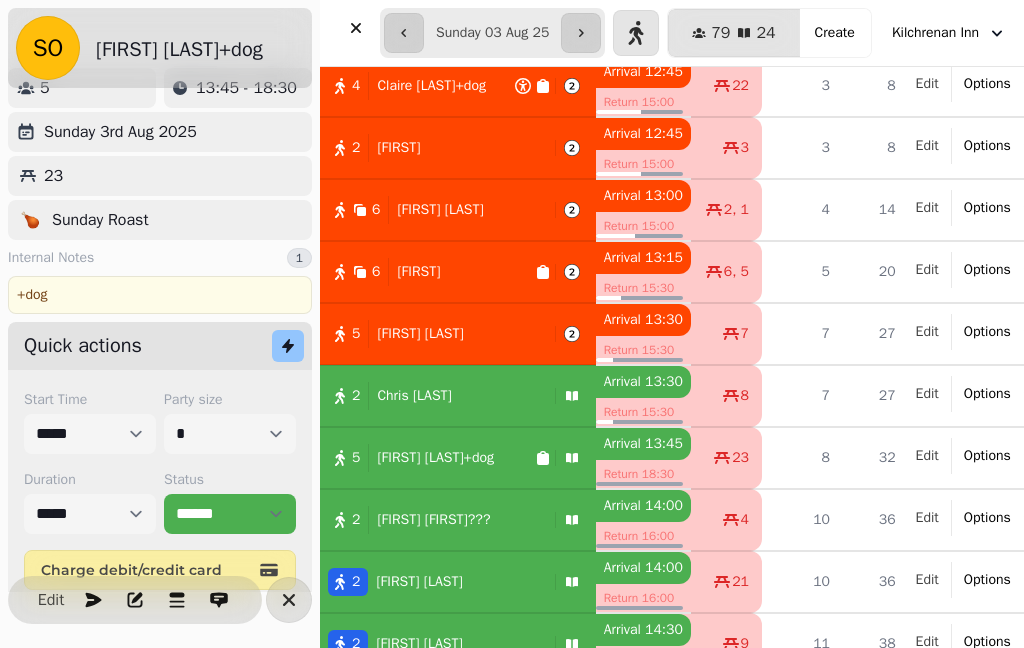 select on "*" 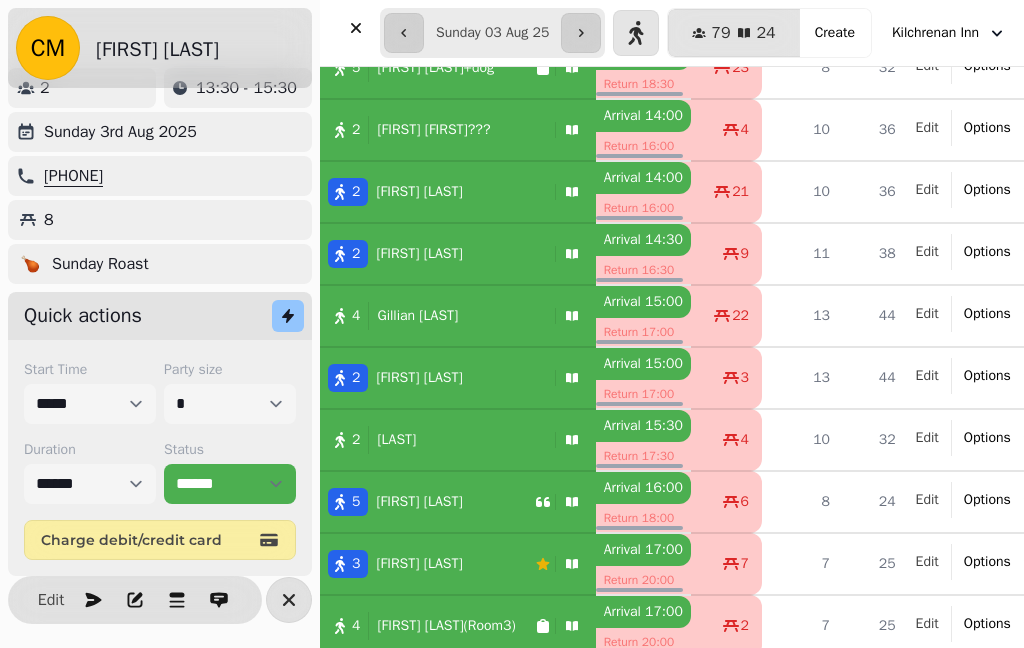 scroll, scrollTop: 513, scrollLeft: 0, axis: vertical 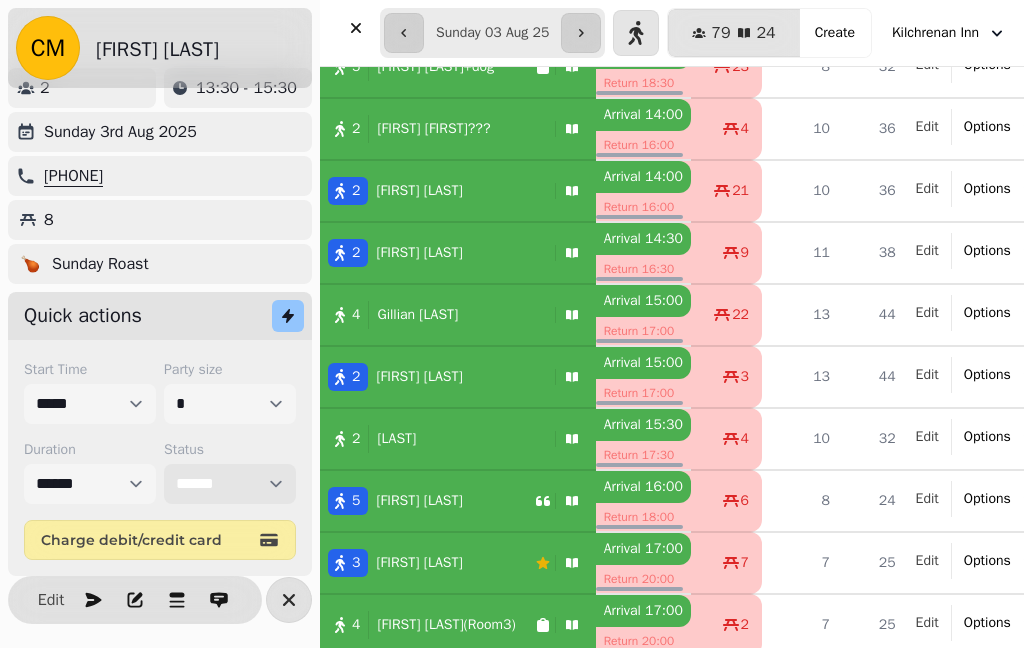 click on "**********" at bounding box center [230, 484] 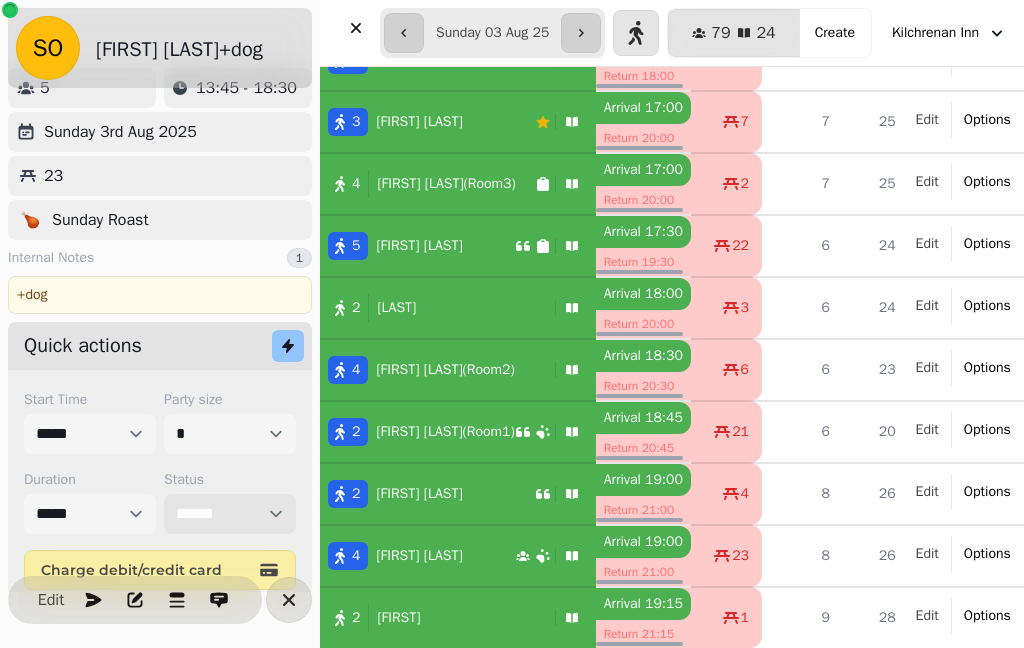 scroll, scrollTop: 1818, scrollLeft: 0, axis: vertical 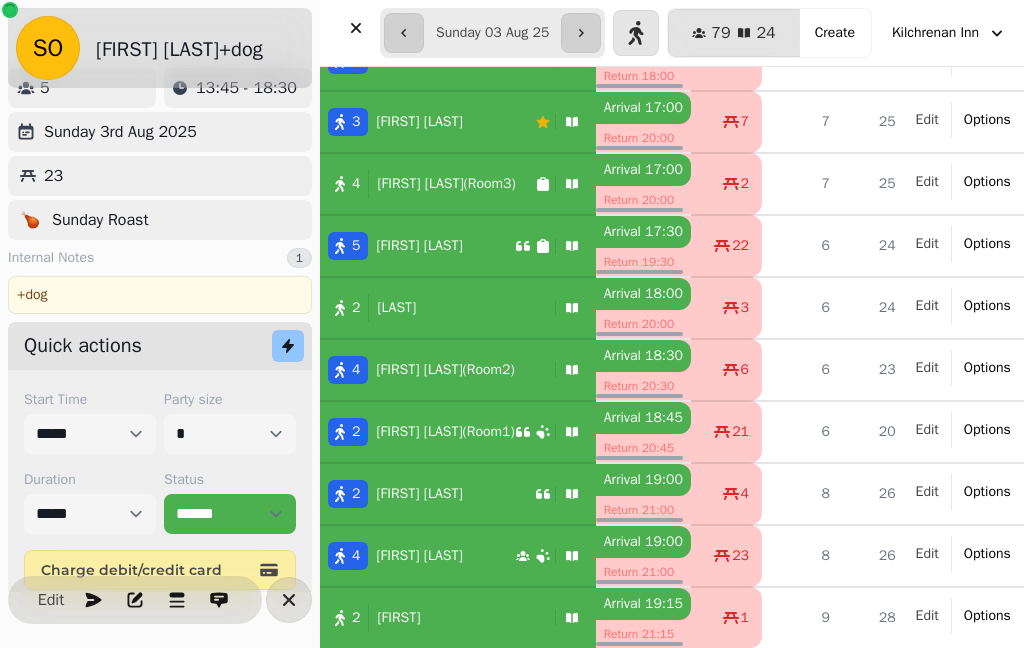 click 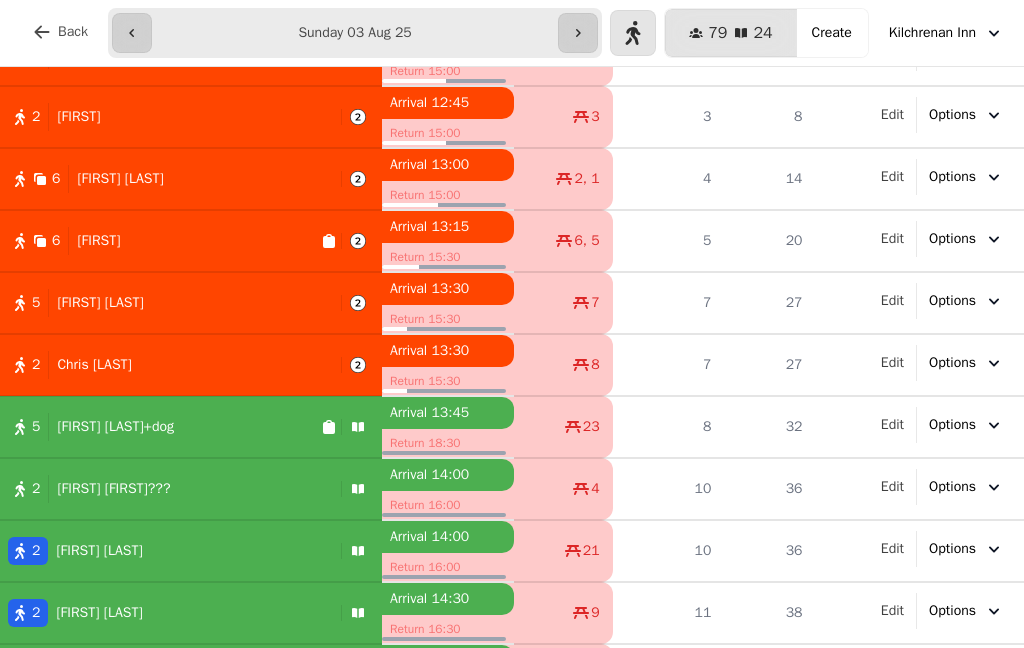 scroll, scrollTop: 152, scrollLeft: 0, axis: vertical 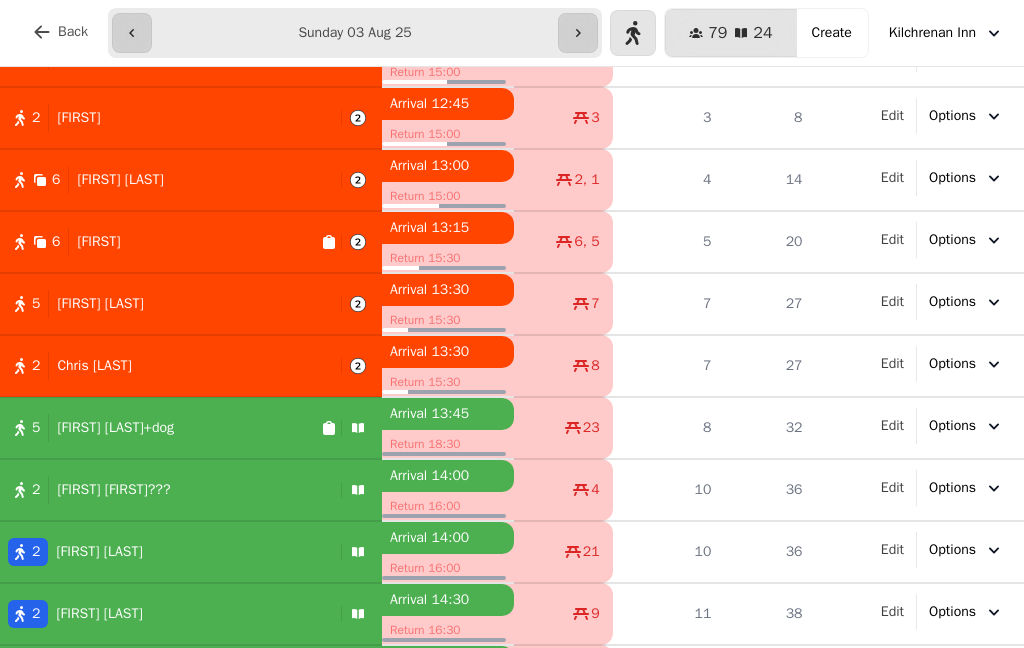 click on "5 [FIRST]   [LAST]+dog" at bounding box center [160, 428] 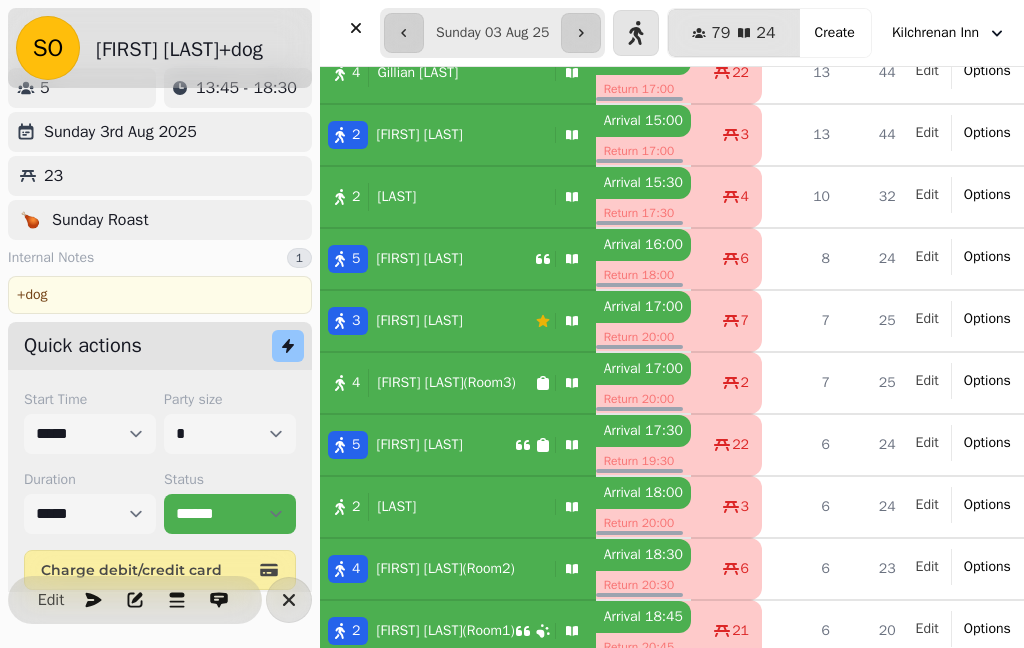 scroll, scrollTop: 954, scrollLeft: 0, axis: vertical 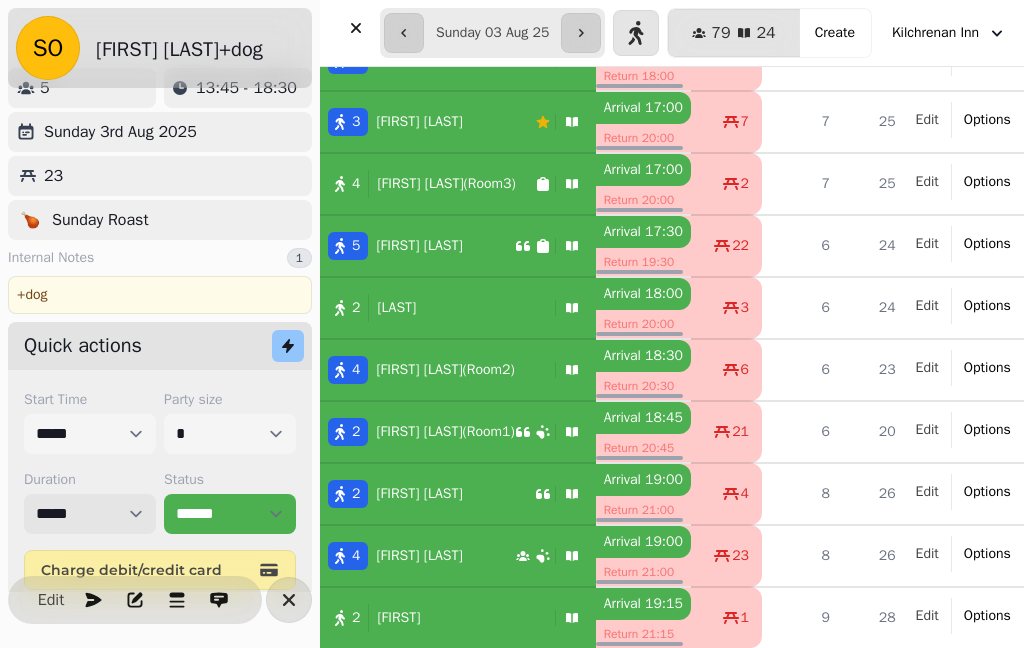 click on "****** ****** ****** ***** ****** ****** ****** ***** ****** ****** ****** ***** ****** ****** ****** ***** ****** ****** ****** ***** ****** ****** ****** ***** ****** ****** ****** ***** ****** ****** ****** ***** ****** ****** ****** ***** ****** ****** ****** ****** ******* ******* ******* ****** ******* ******* ******* ****** ******* ******* ******* ****** ******* ******* ******* ****** ******* ******* ******* ****** ******* ******* ******* ****** ******* ******* ******* ****** ******* ******* ******* ****** ******* ******* ******* ****** ******* ******* ******* ****** ******* ******* ******* ****** ******* ******* ******* ****** ******* ******* ******* ****** ******* ******* ******* ******" at bounding box center [90, 514] 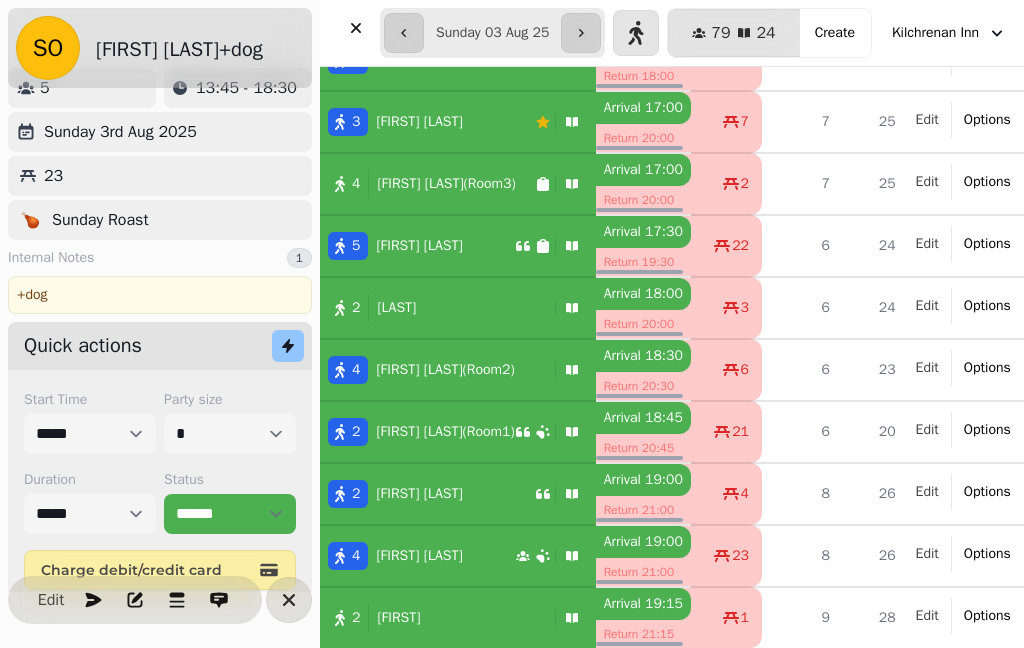 click on "Edit" at bounding box center (51, 600) 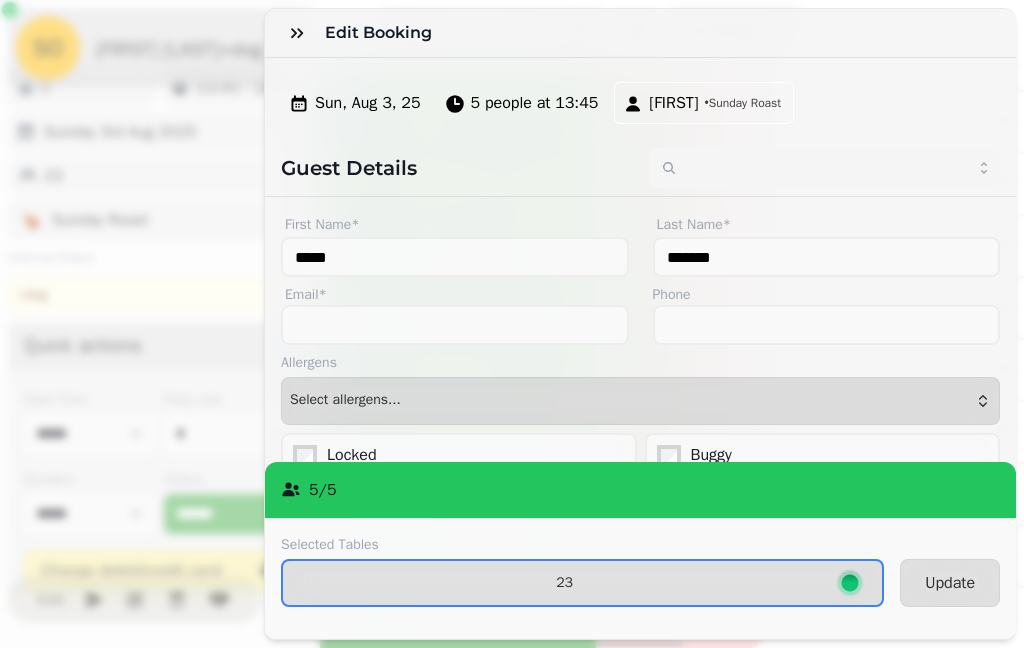 scroll, scrollTop: 0, scrollLeft: 0, axis: both 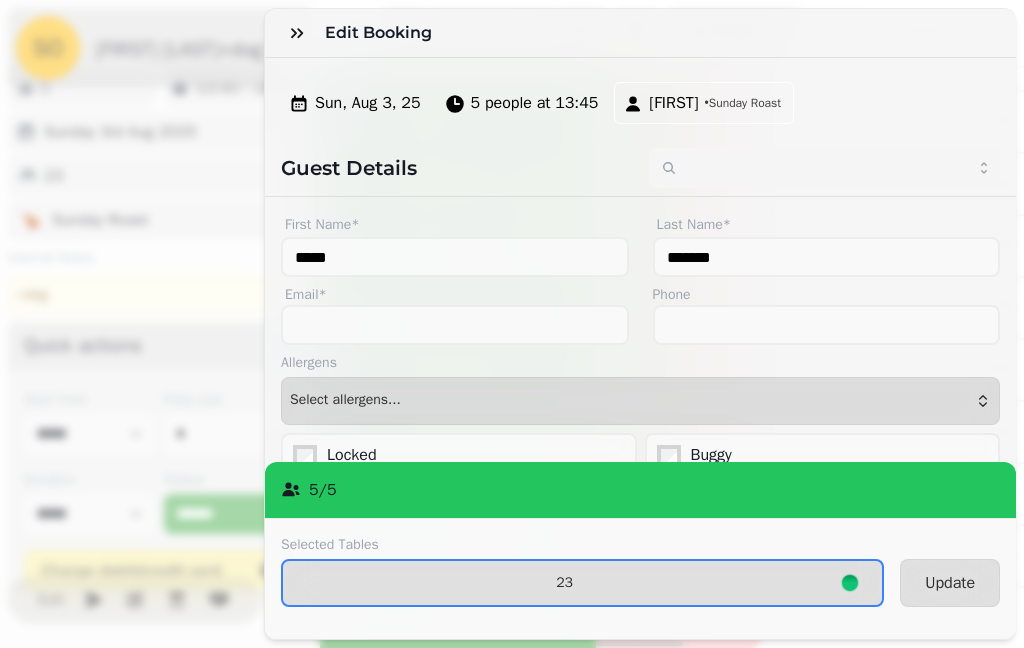click on "5 people at 13:45" at bounding box center (535, 103) 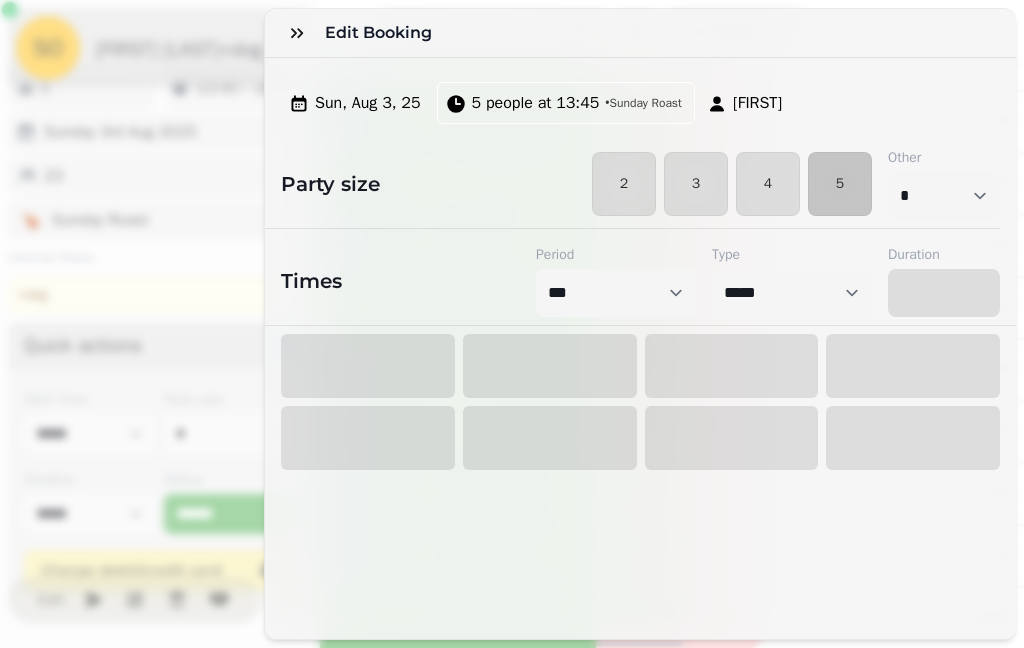 click on "5 people at 13:45 •  Sunday Roast" at bounding box center [564, 103] 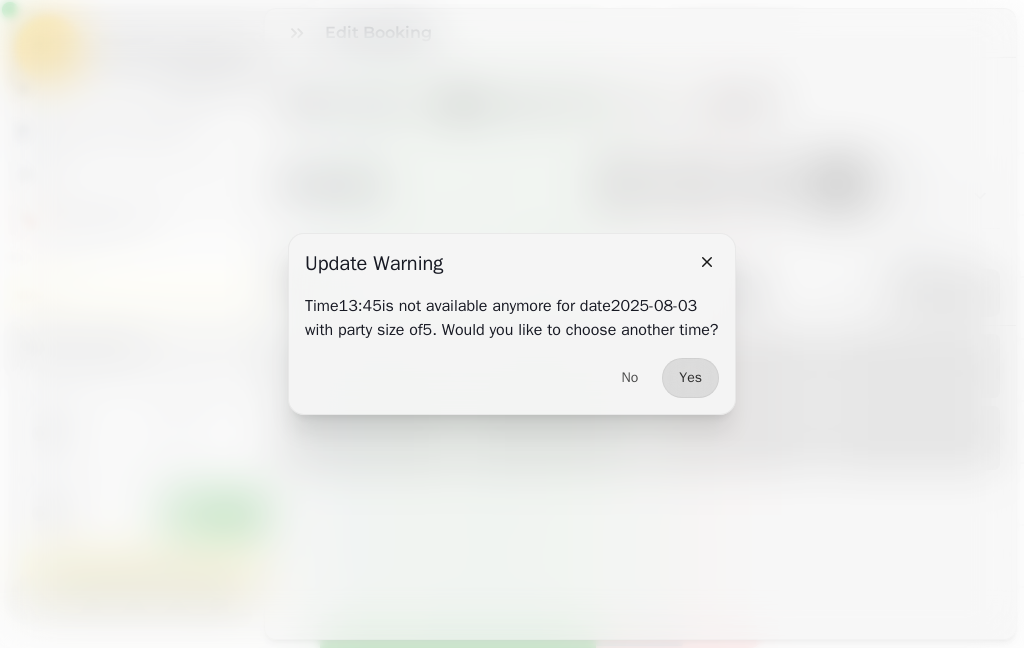 select on "****" 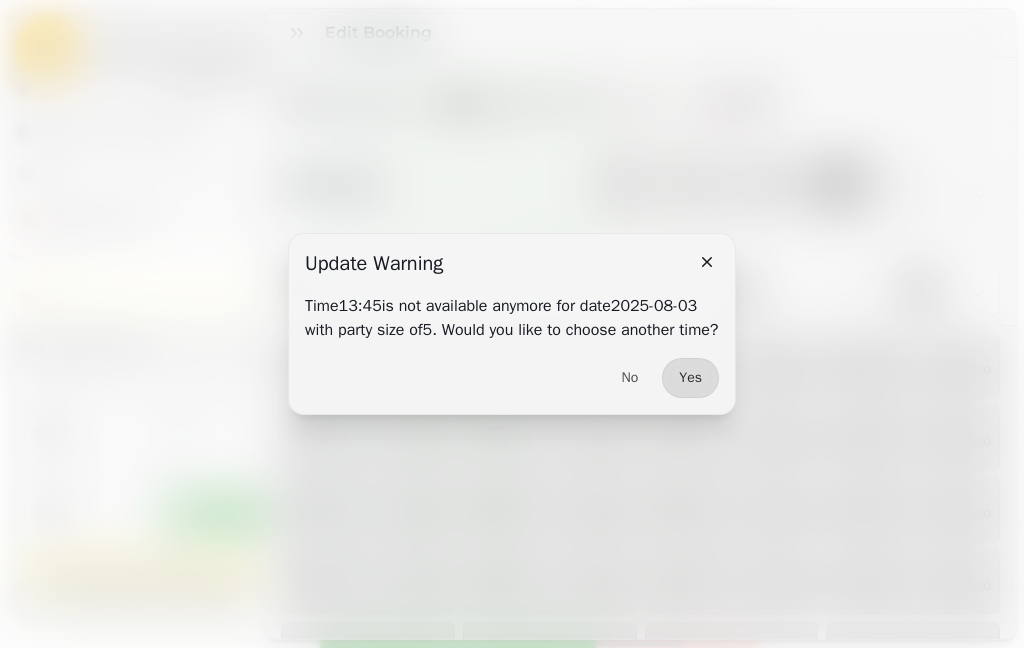 click 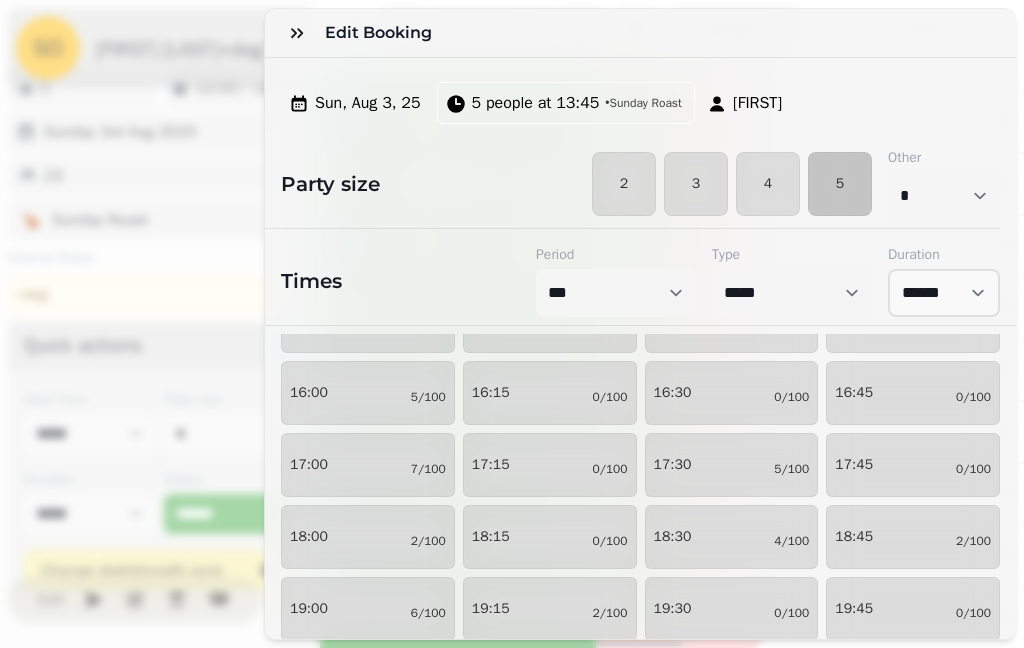 scroll, scrollTop: 96, scrollLeft: 0, axis: vertical 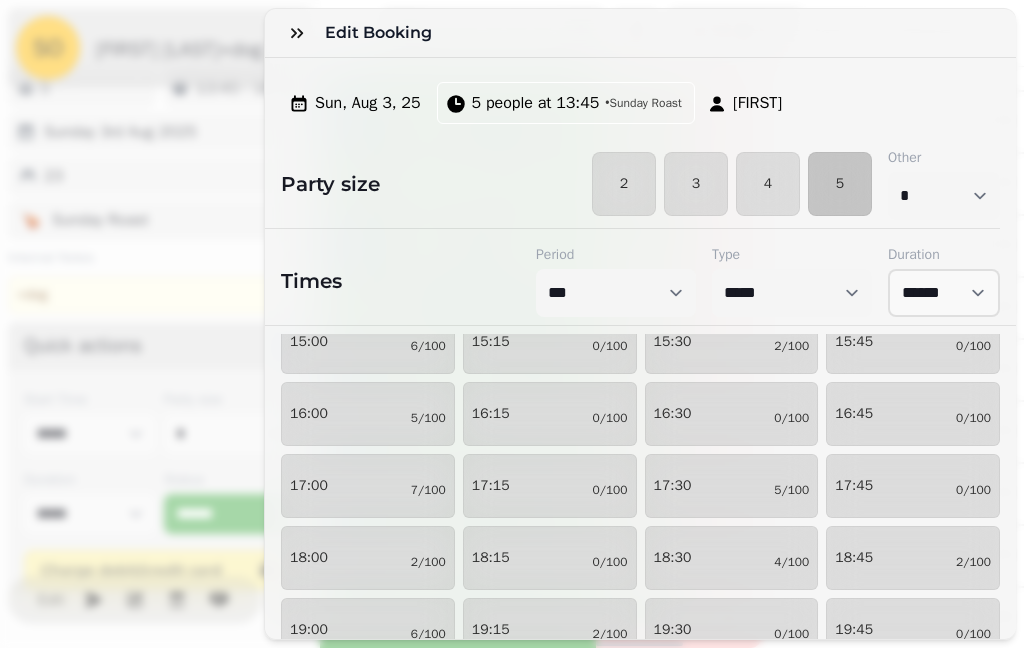 click on "16:30 0/100" at bounding box center [732, 414] 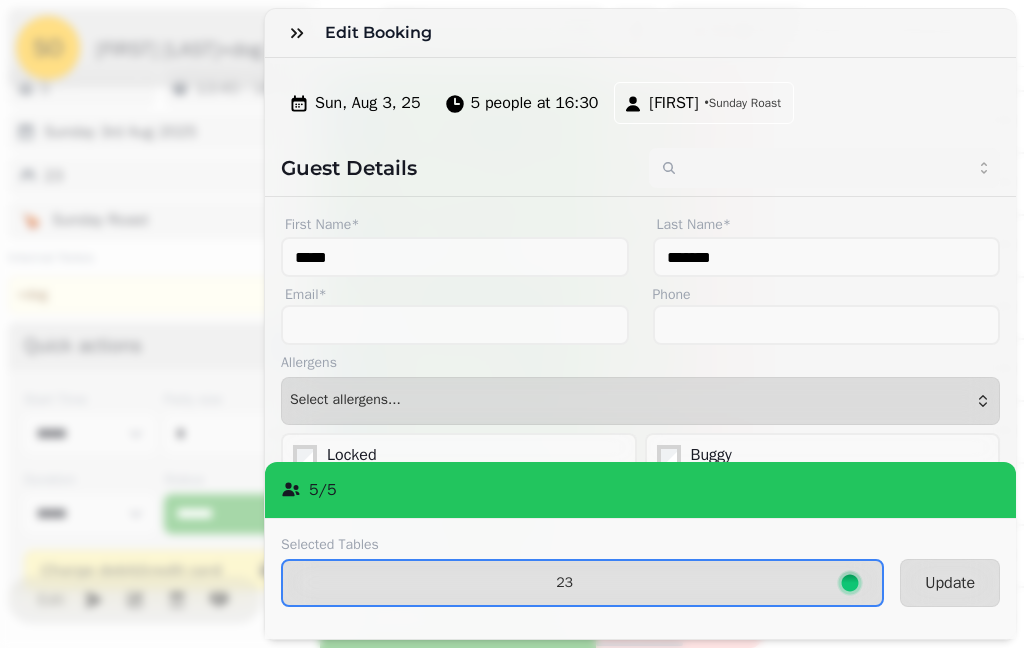 click on "Update" at bounding box center [950, 583] 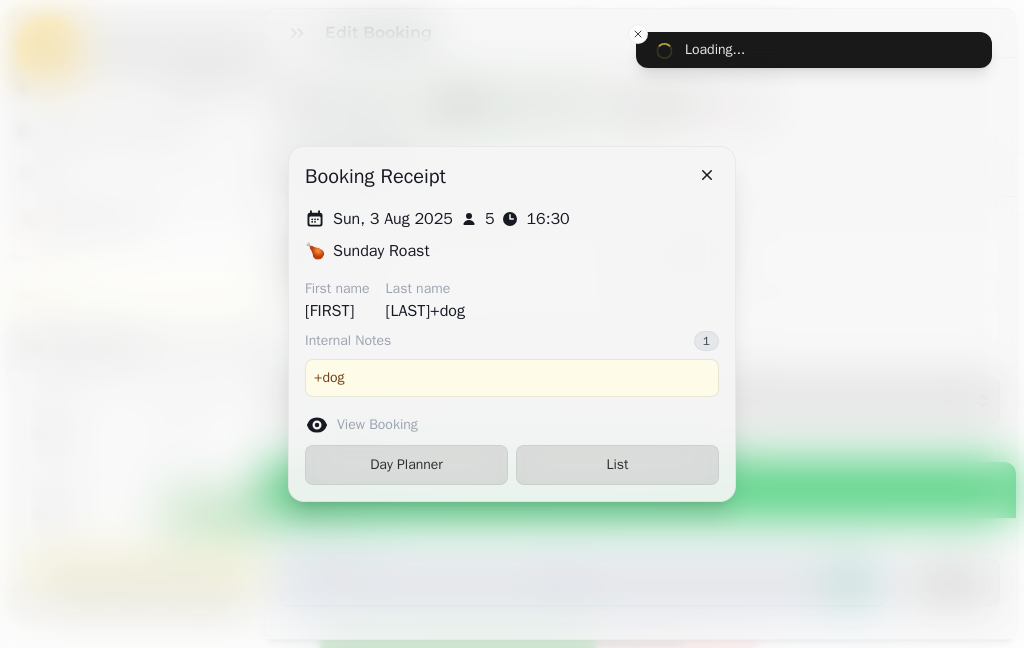 select on "****" 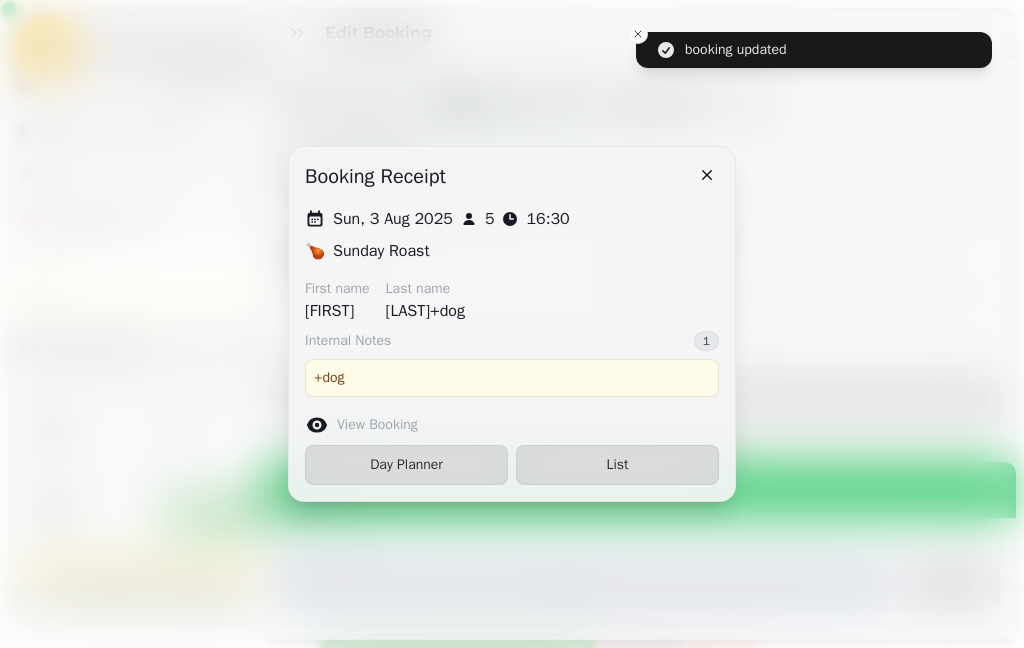 scroll, scrollTop: 1818, scrollLeft: 0, axis: vertical 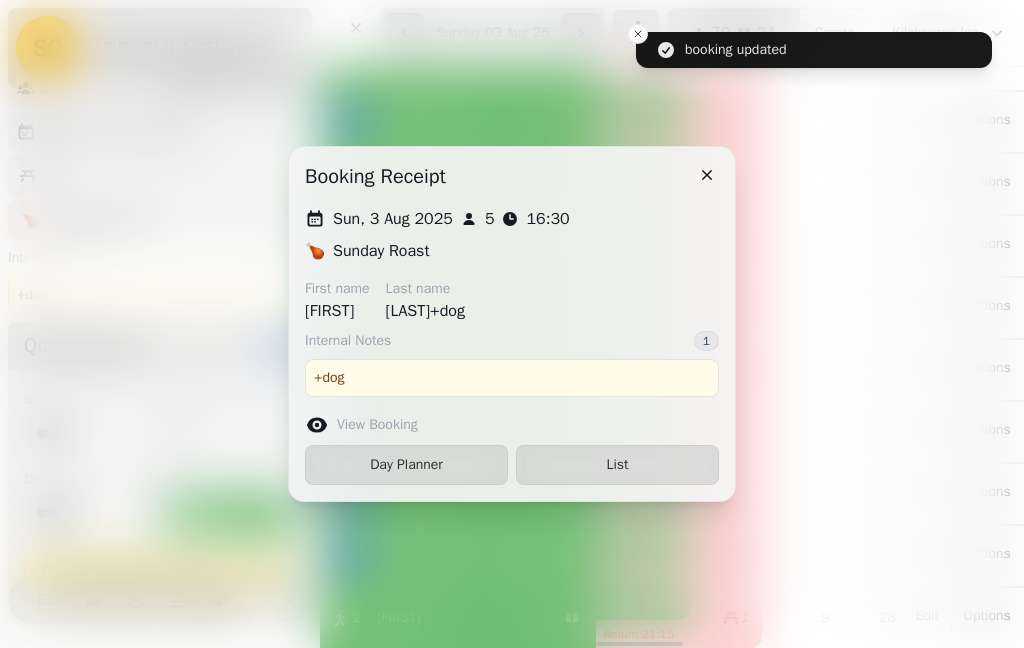 click on "List" at bounding box center (617, 465) 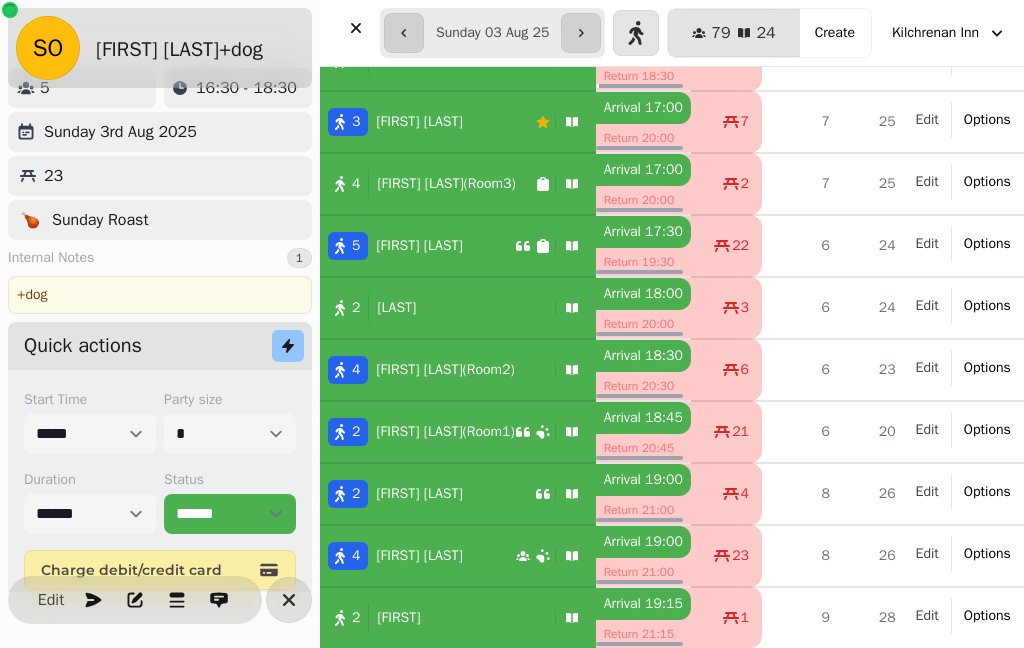 click 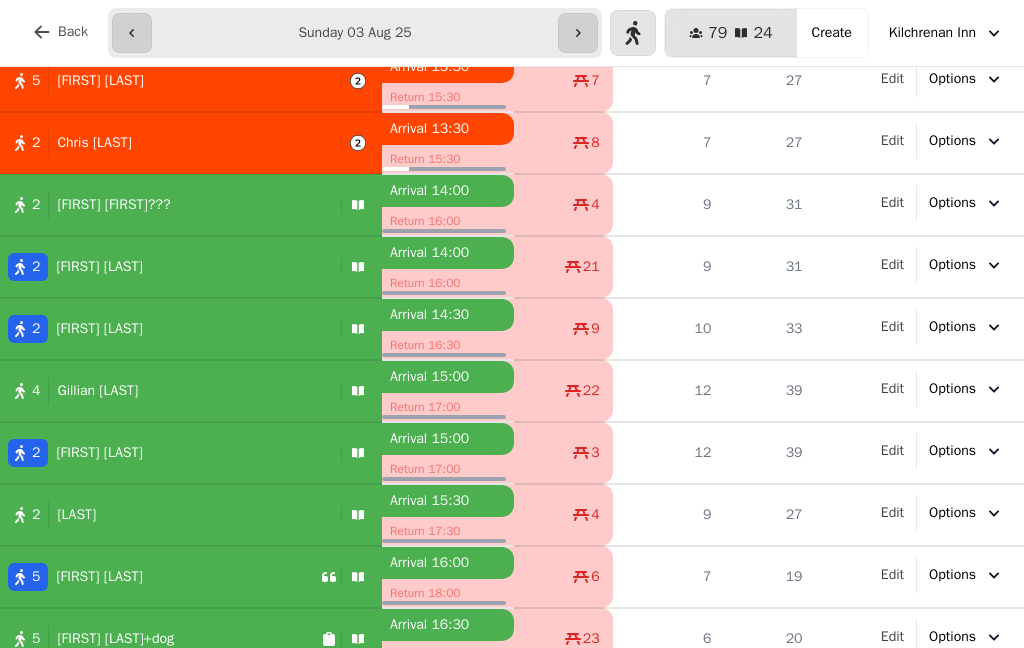 scroll, scrollTop: 375, scrollLeft: 0, axis: vertical 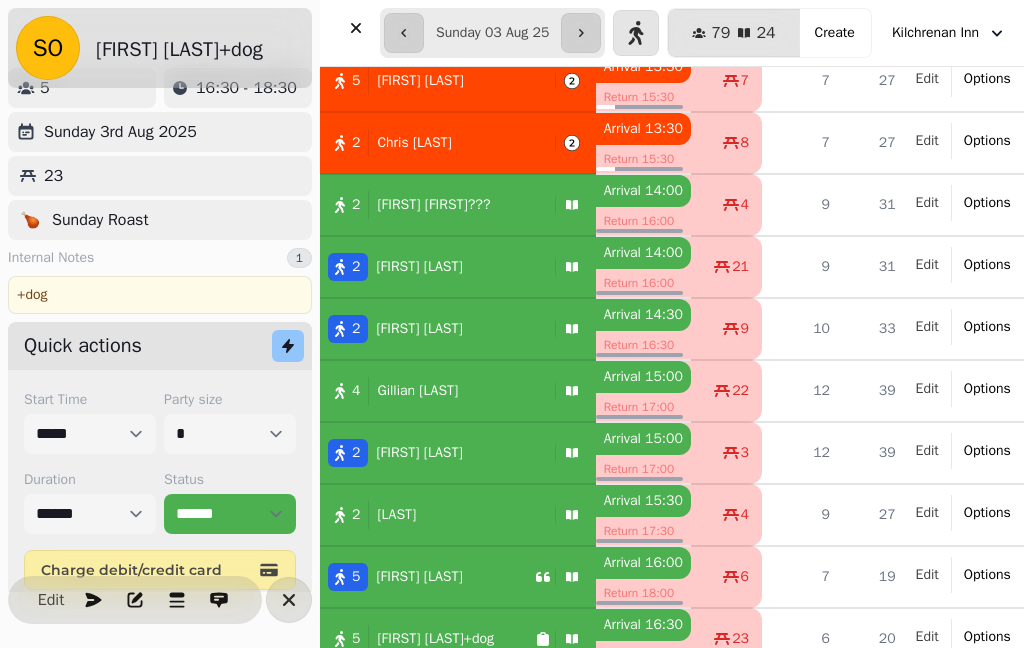 select on "*" 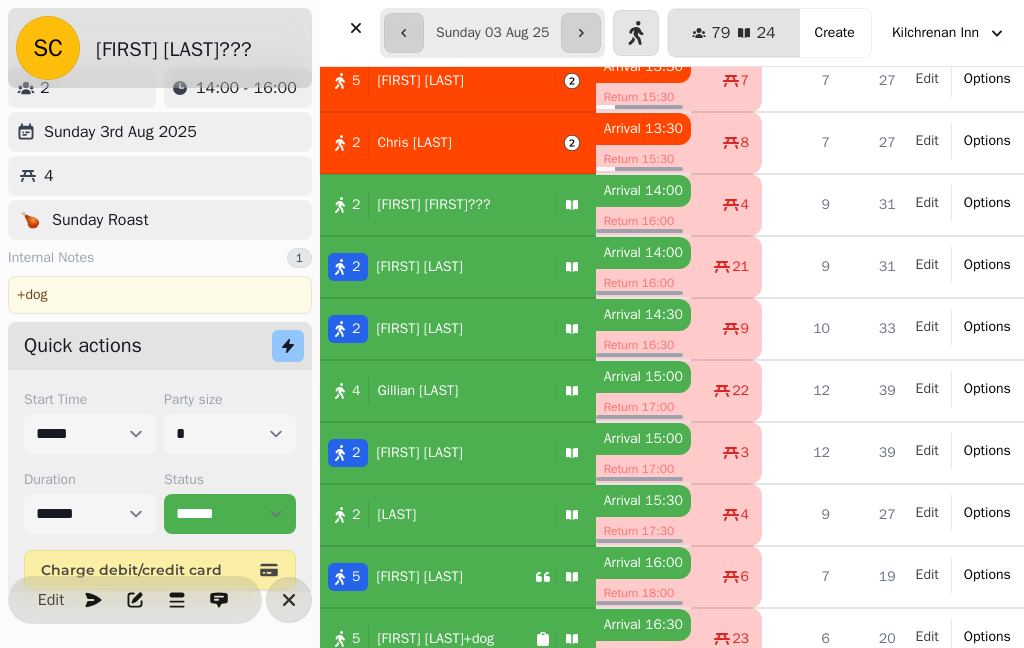 scroll, scrollTop: 0, scrollLeft: 0, axis: both 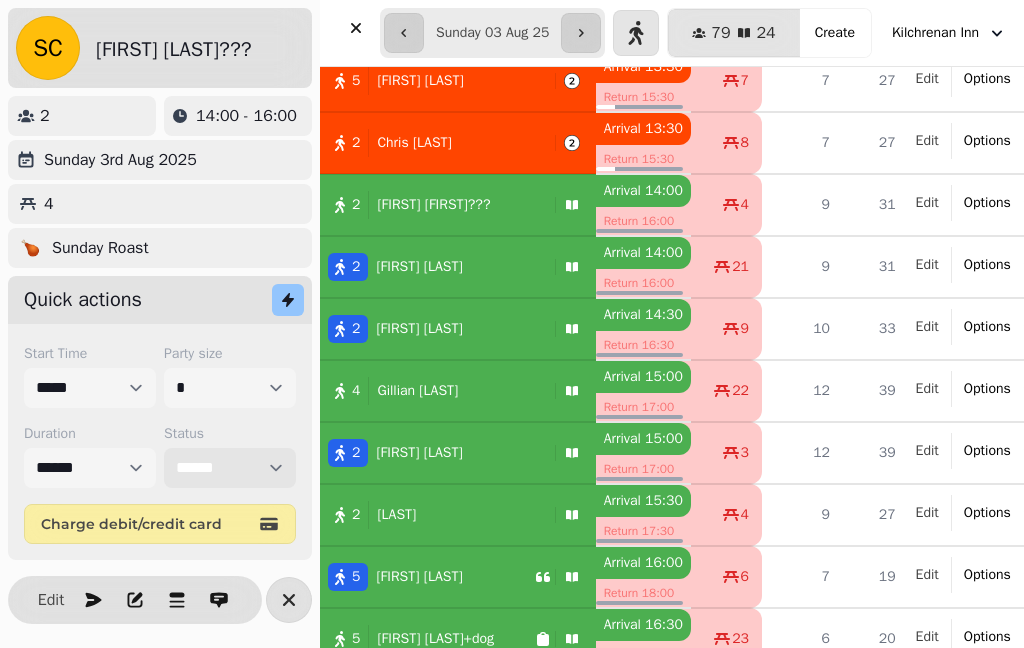 click on "**********" at bounding box center [230, 468] 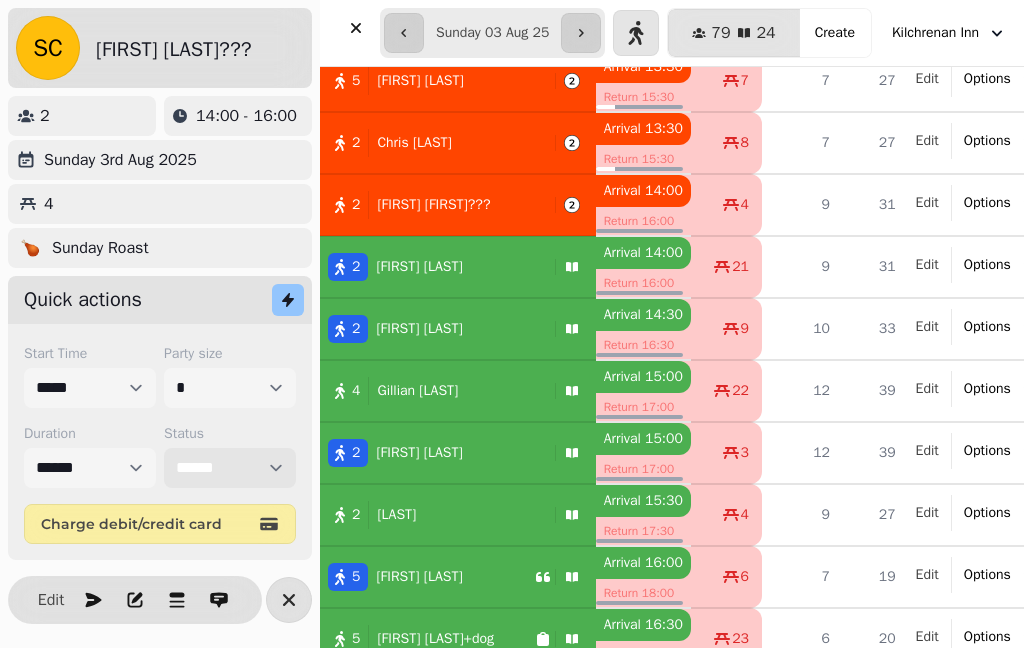 select on "******" 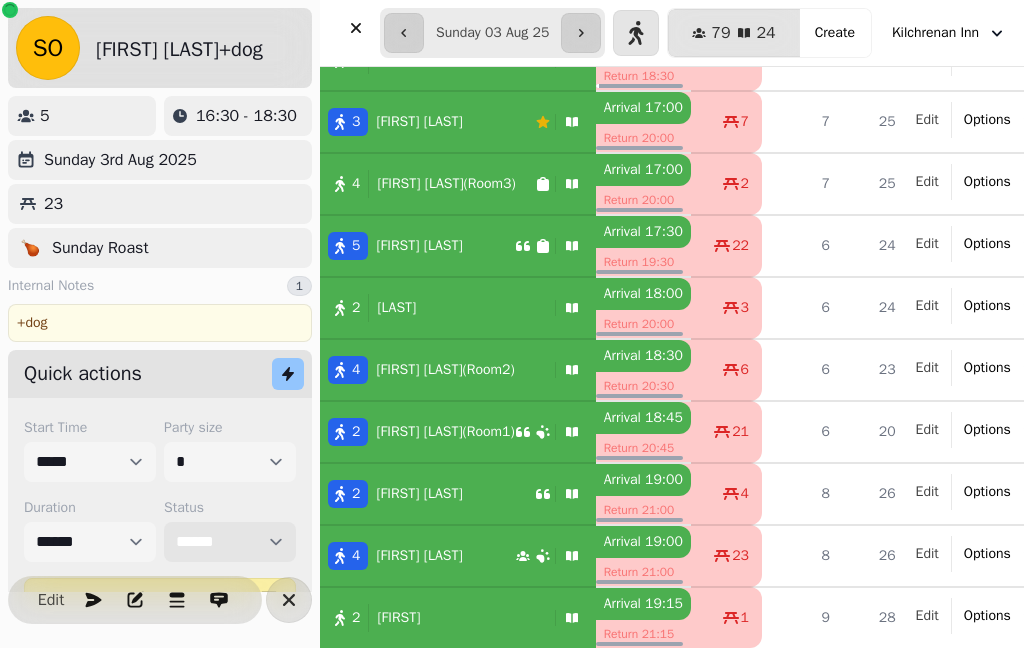 scroll, scrollTop: 1818, scrollLeft: 0, axis: vertical 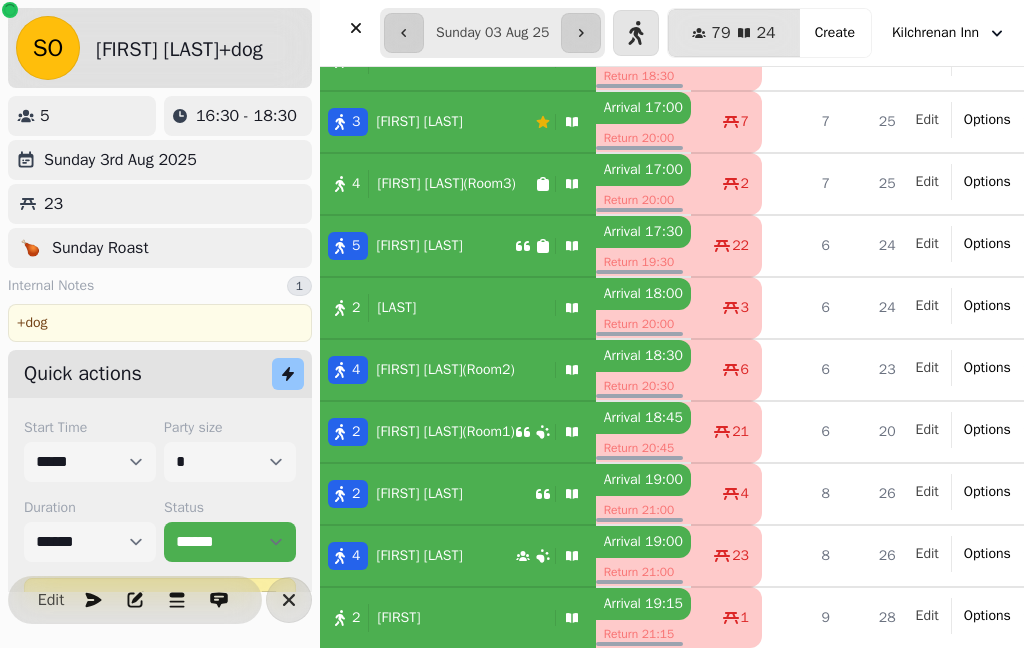 click 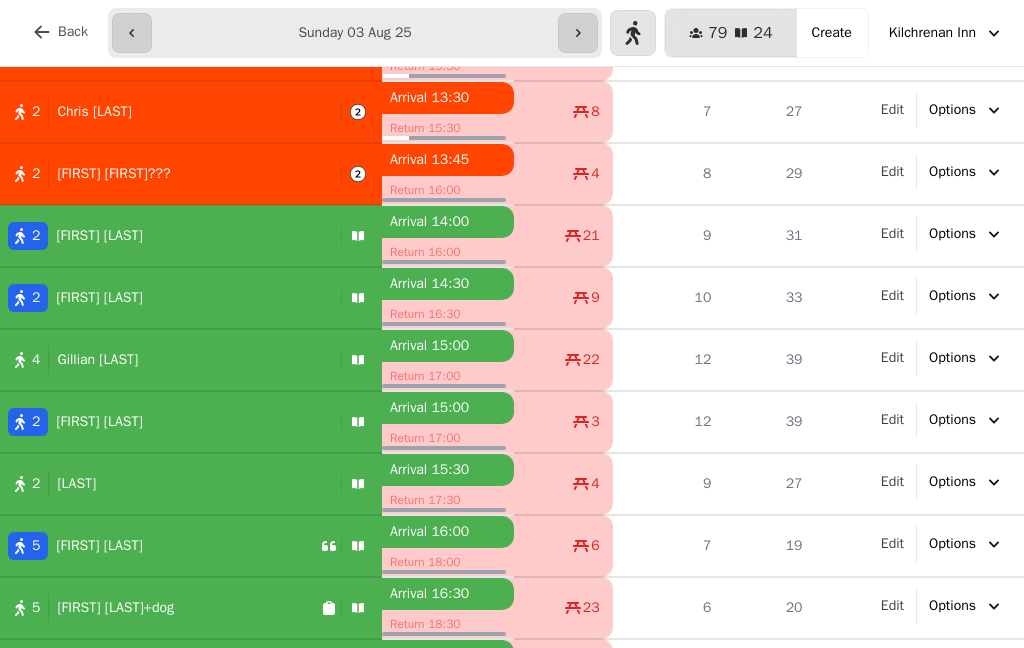 scroll, scrollTop: 405, scrollLeft: 0, axis: vertical 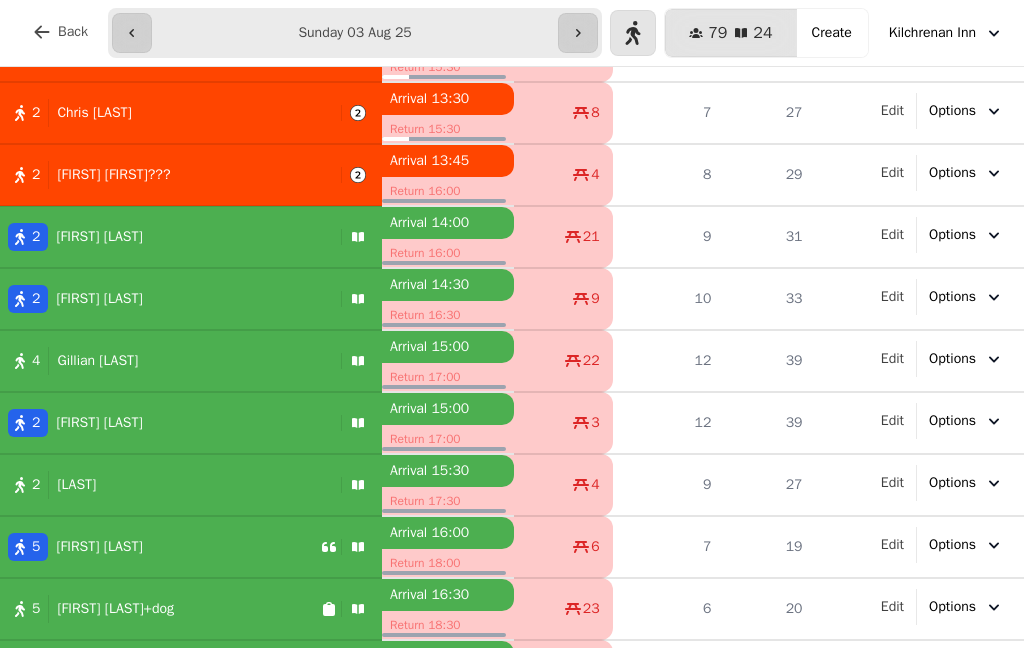 click on "2 [FIRST]   [LAST]" at bounding box center [166, 237] 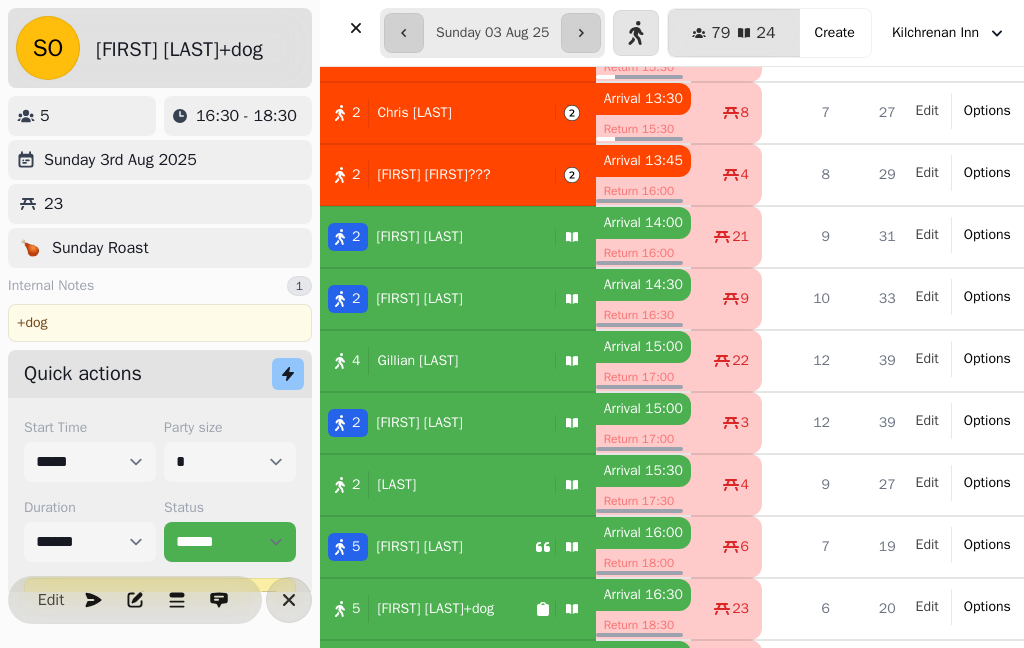 select on "*" 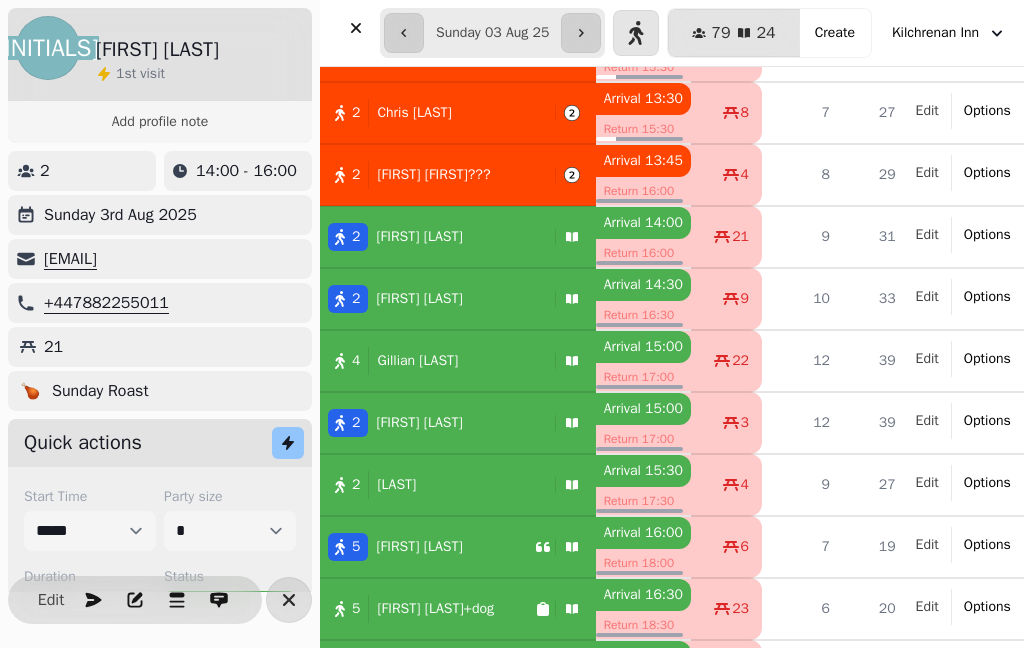 click on "Edit" at bounding box center [51, 600] 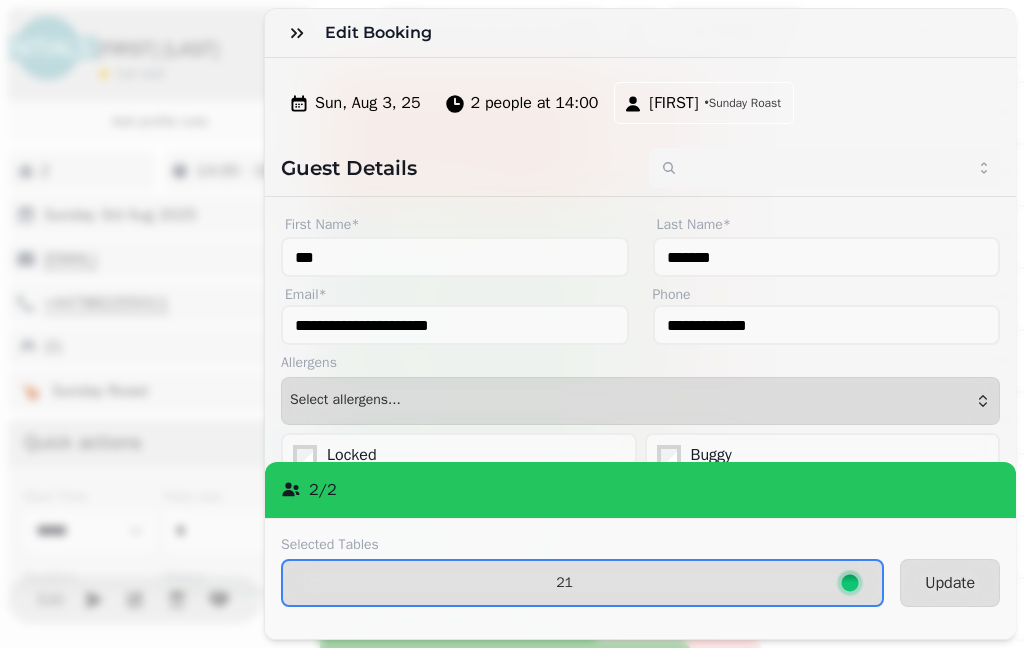 click at bounding box center [297, 33] 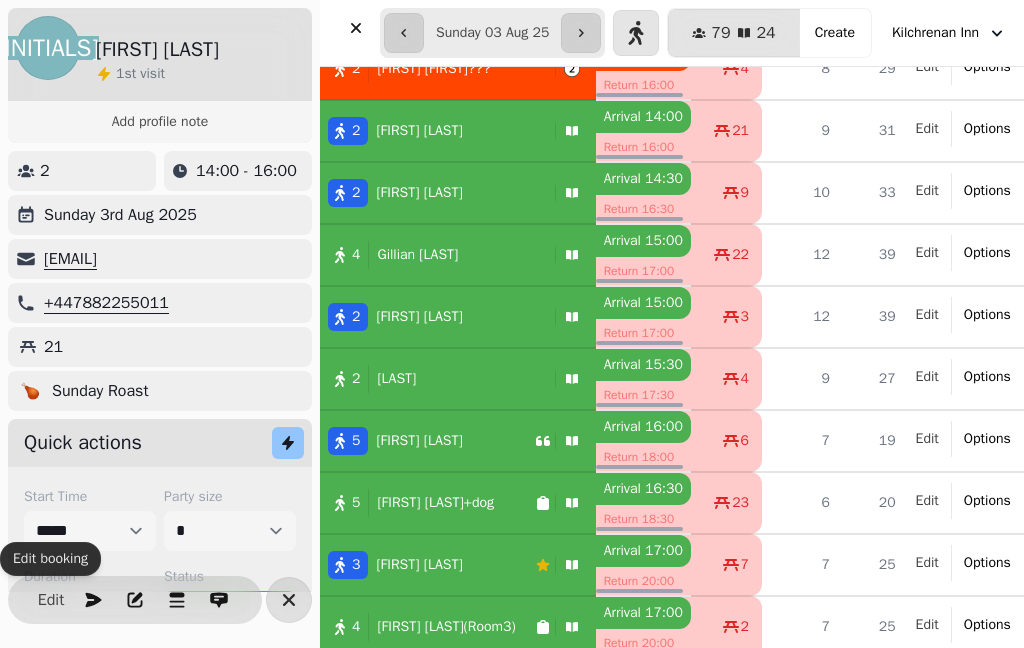 scroll, scrollTop: 511, scrollLeft: 0, axis: vertical 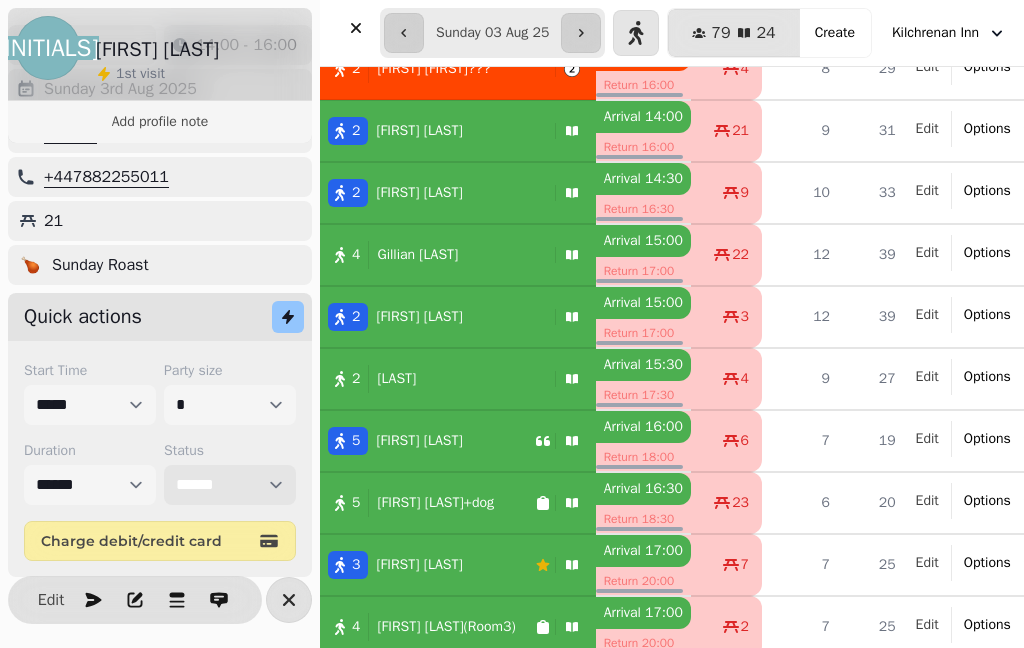 click on "**********" at bounding box center [230, 485] 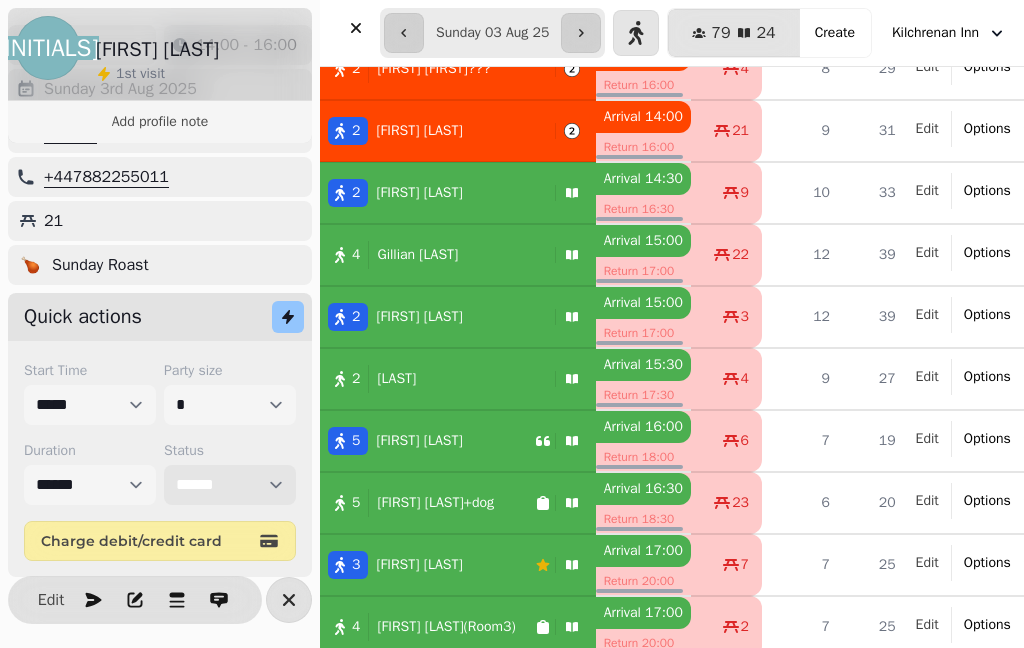 select on "******" 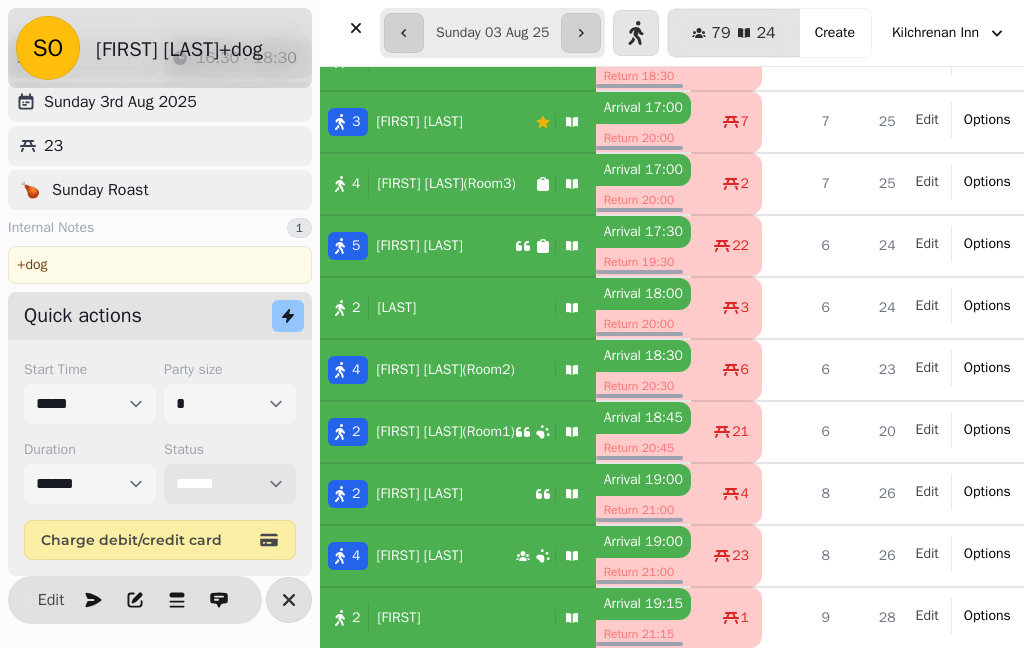 scroll, scrollTop: 1818, scrollLeft: 0, axis: vertical 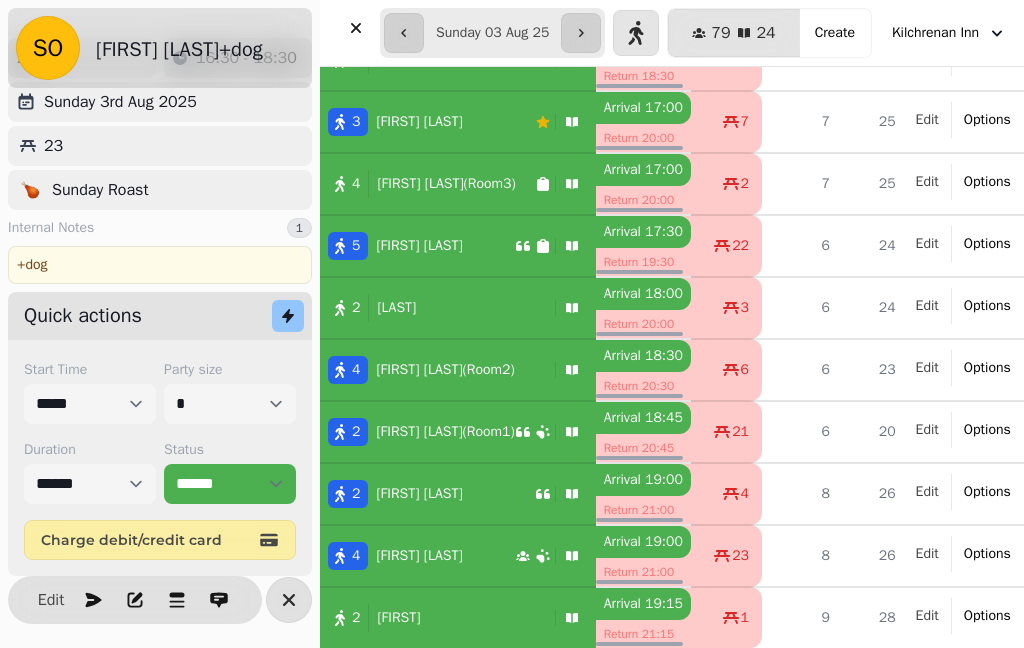 click 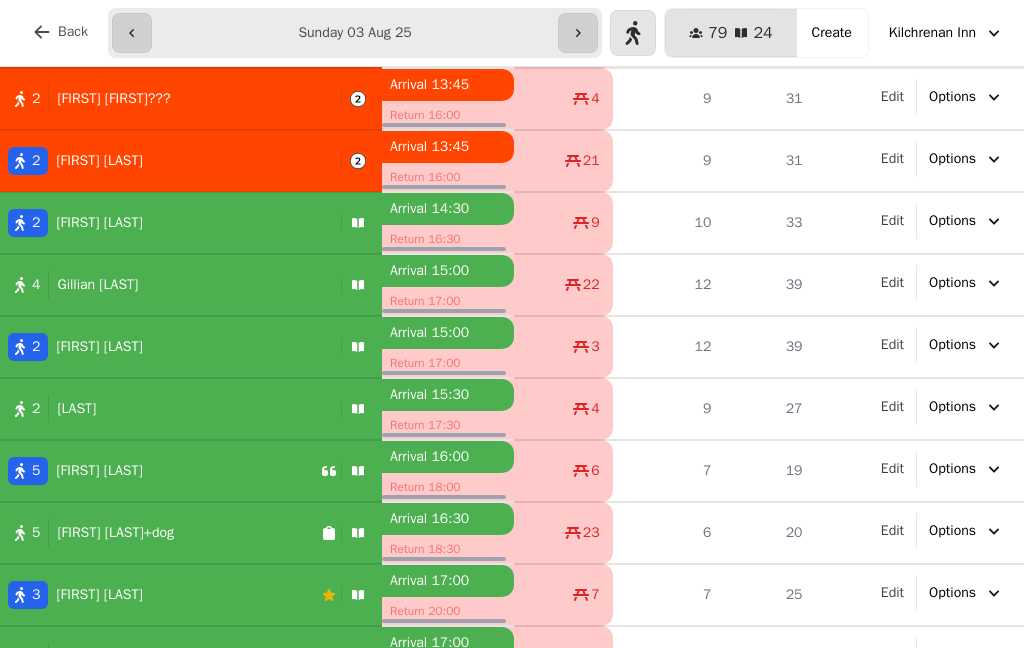 scroll, scrollTop: 450, scrollLeft: 0, axis: vertical 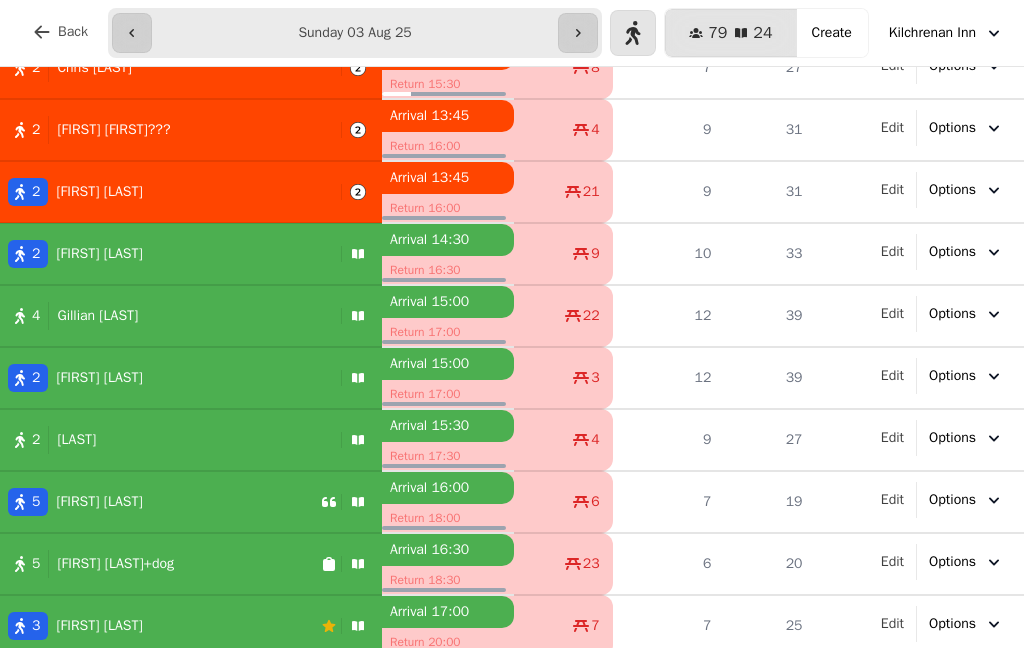click on "5 [FIRST]   [LAST]" at bounding box center [160, 502] 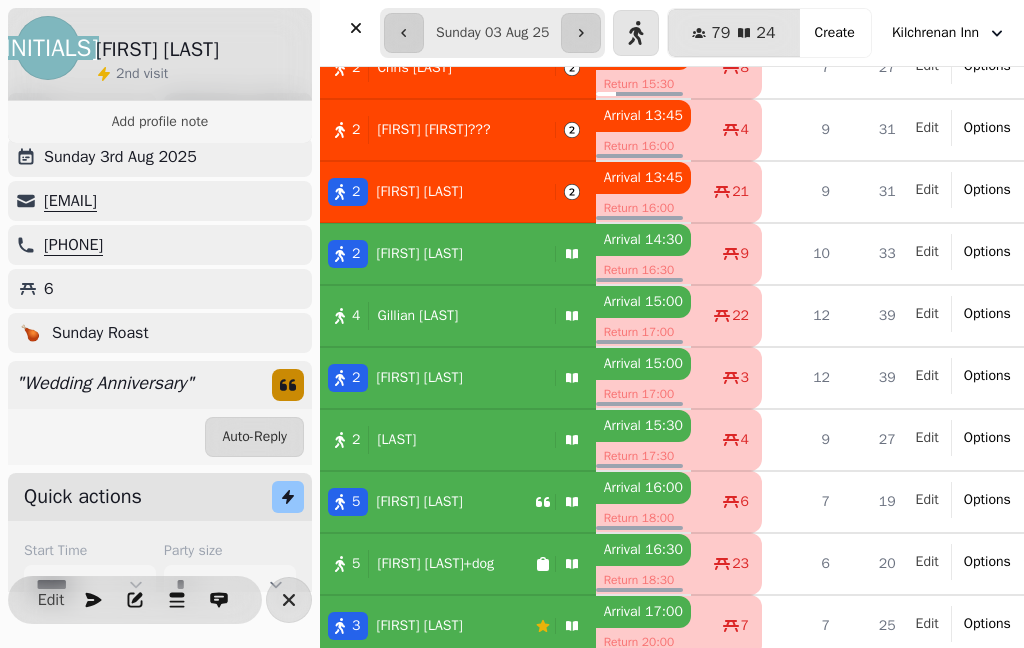 click 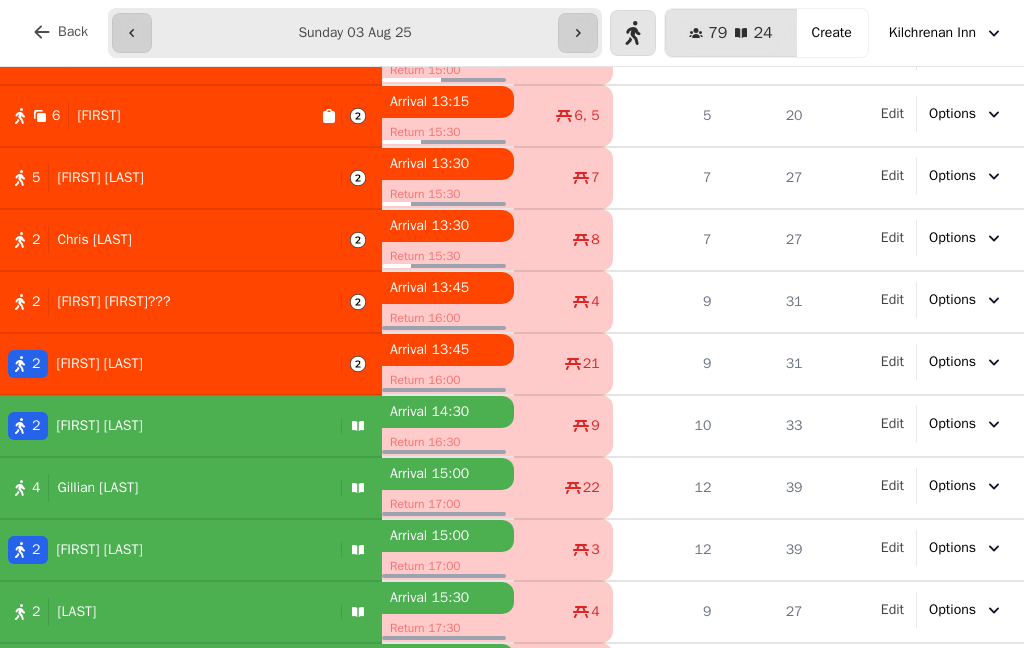scroll, scrollTop: 276, scrollLeft: 0, axis: vertical 